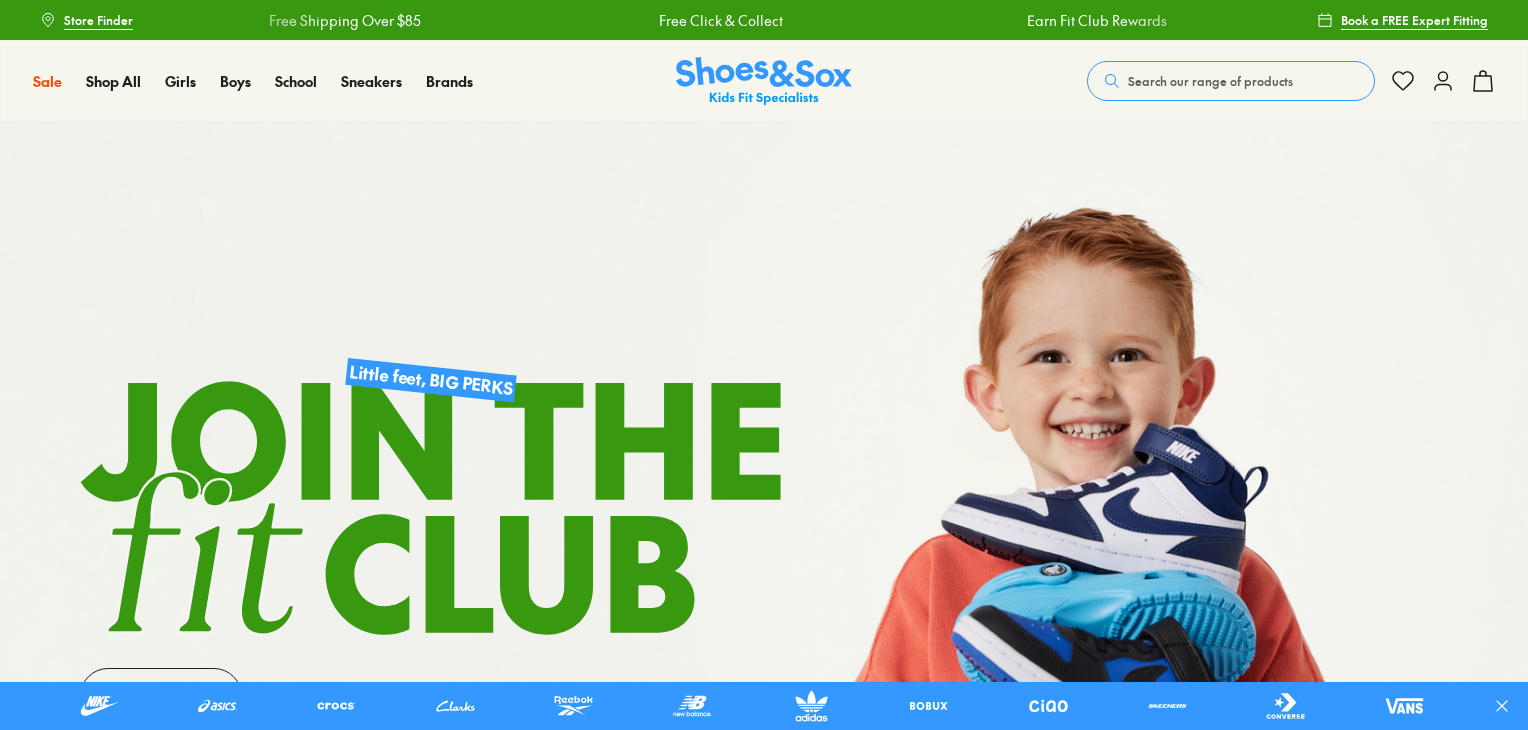 scroll, scrollTop: 0, scrollLeft: 0, axis: both 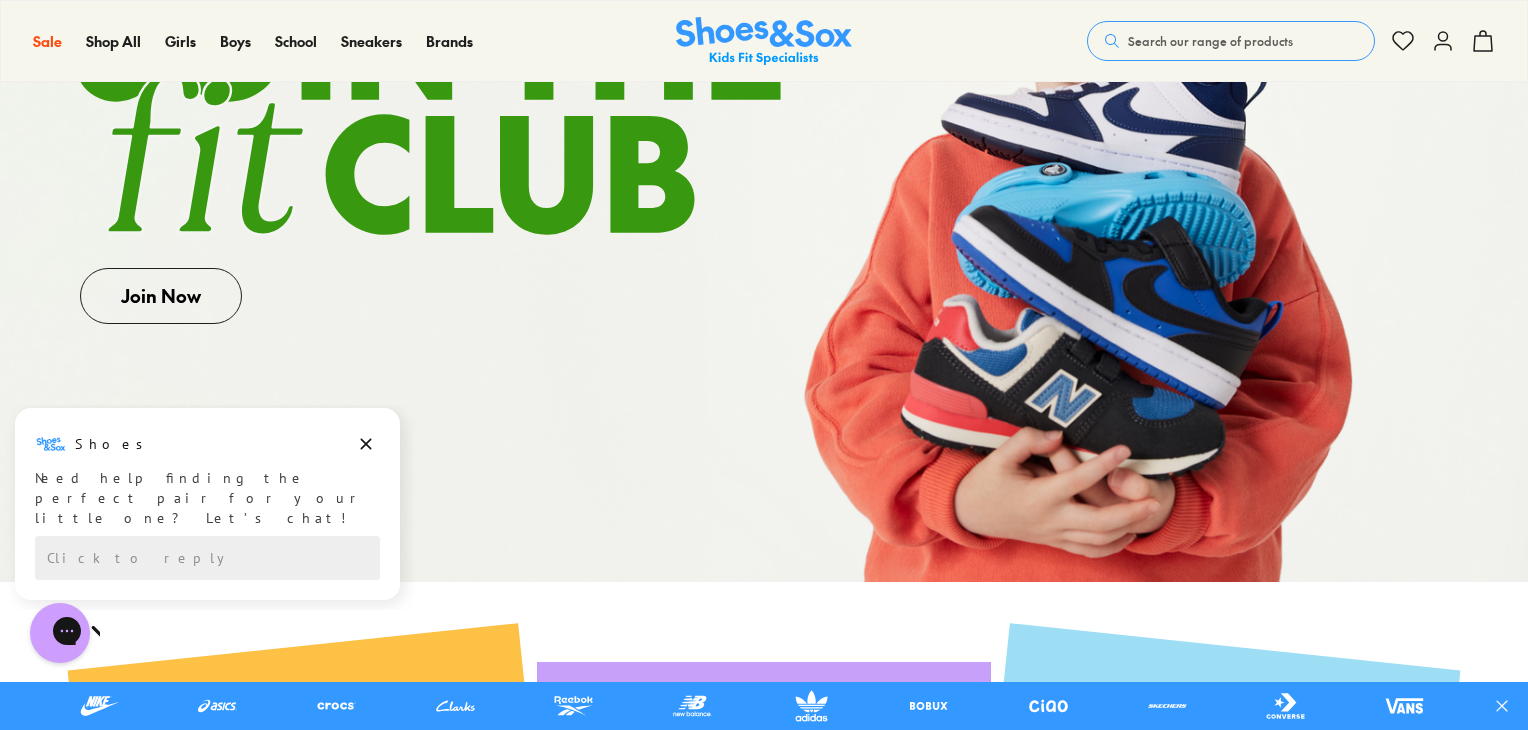 click on "Join Now" at bounding box center (161, 296) 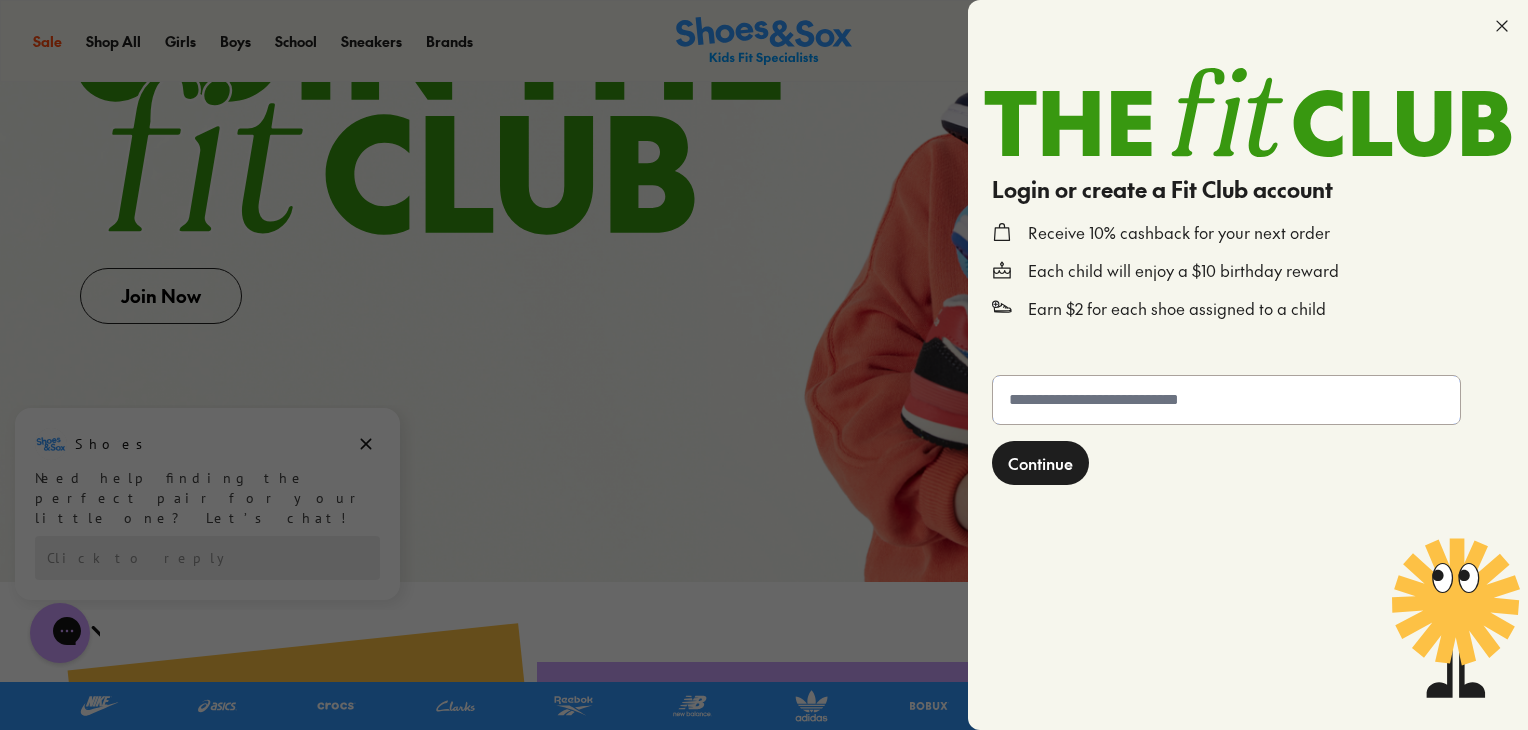 click 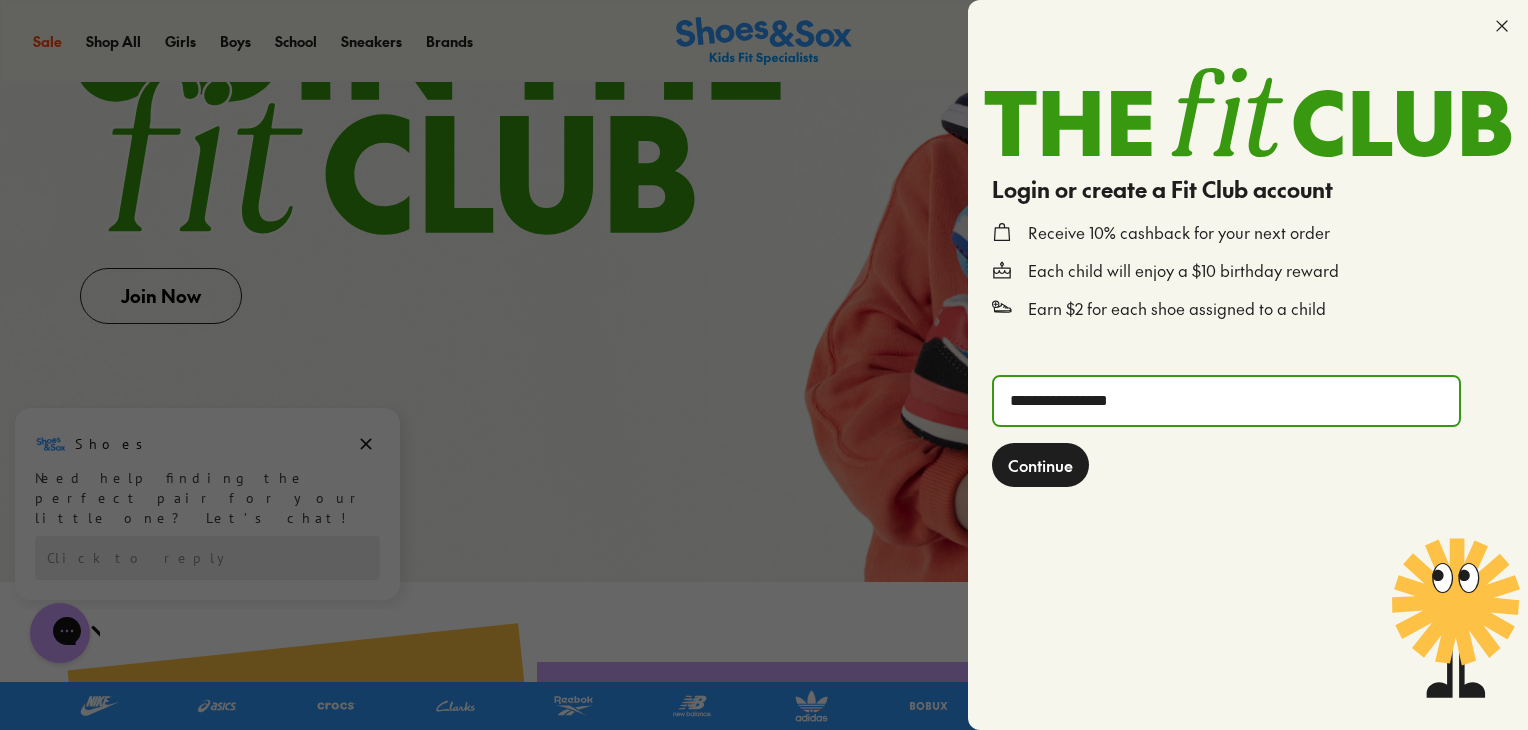 type on "**********" 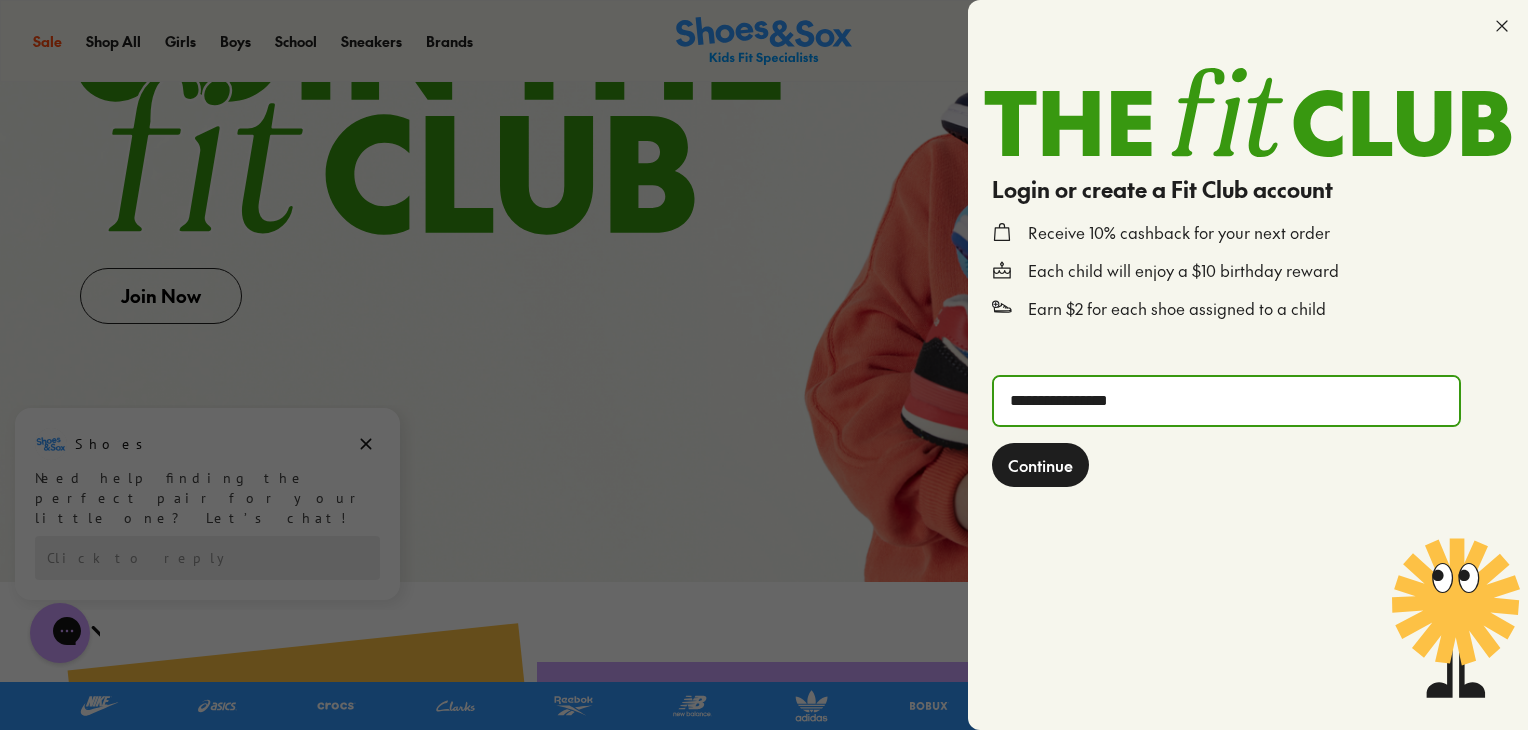 click on "Continue" 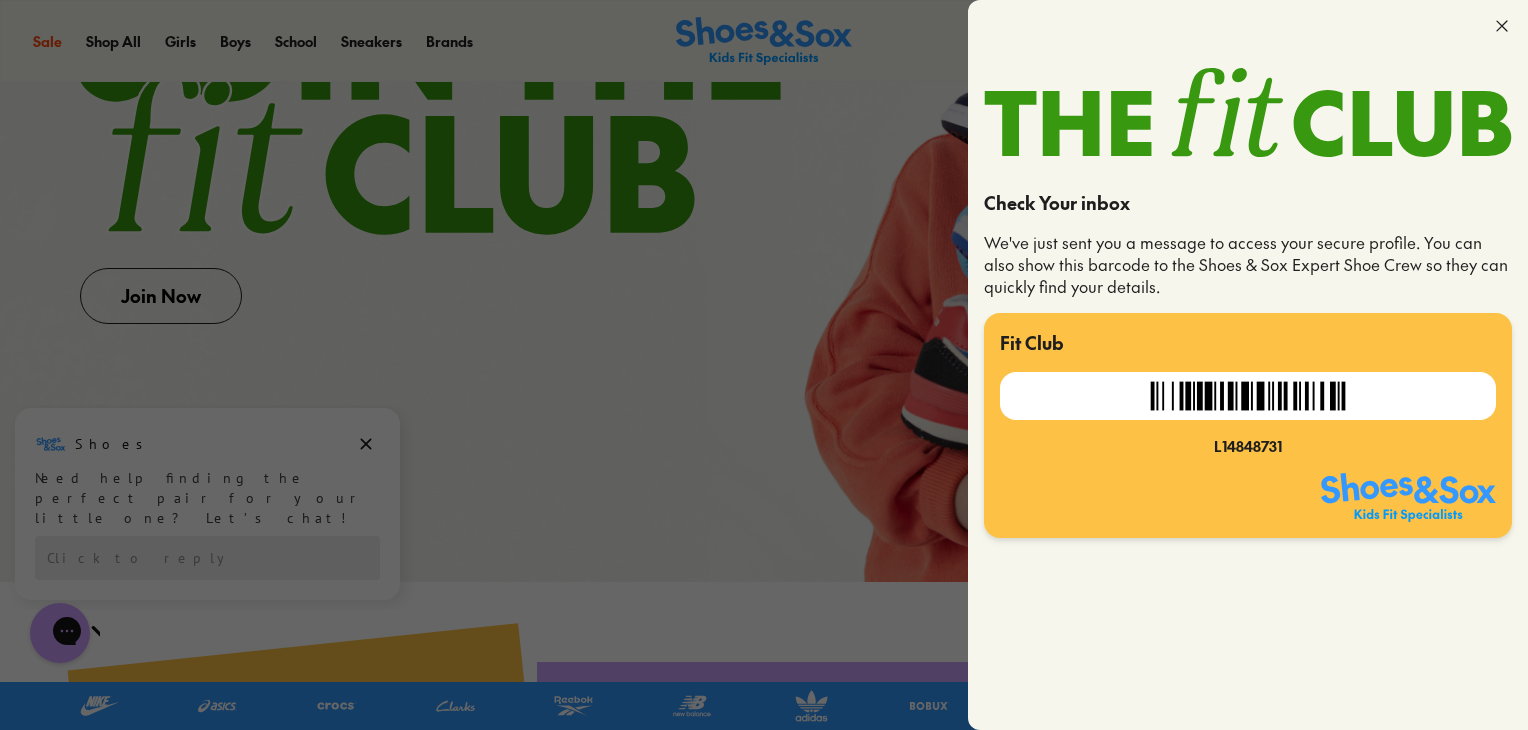 click 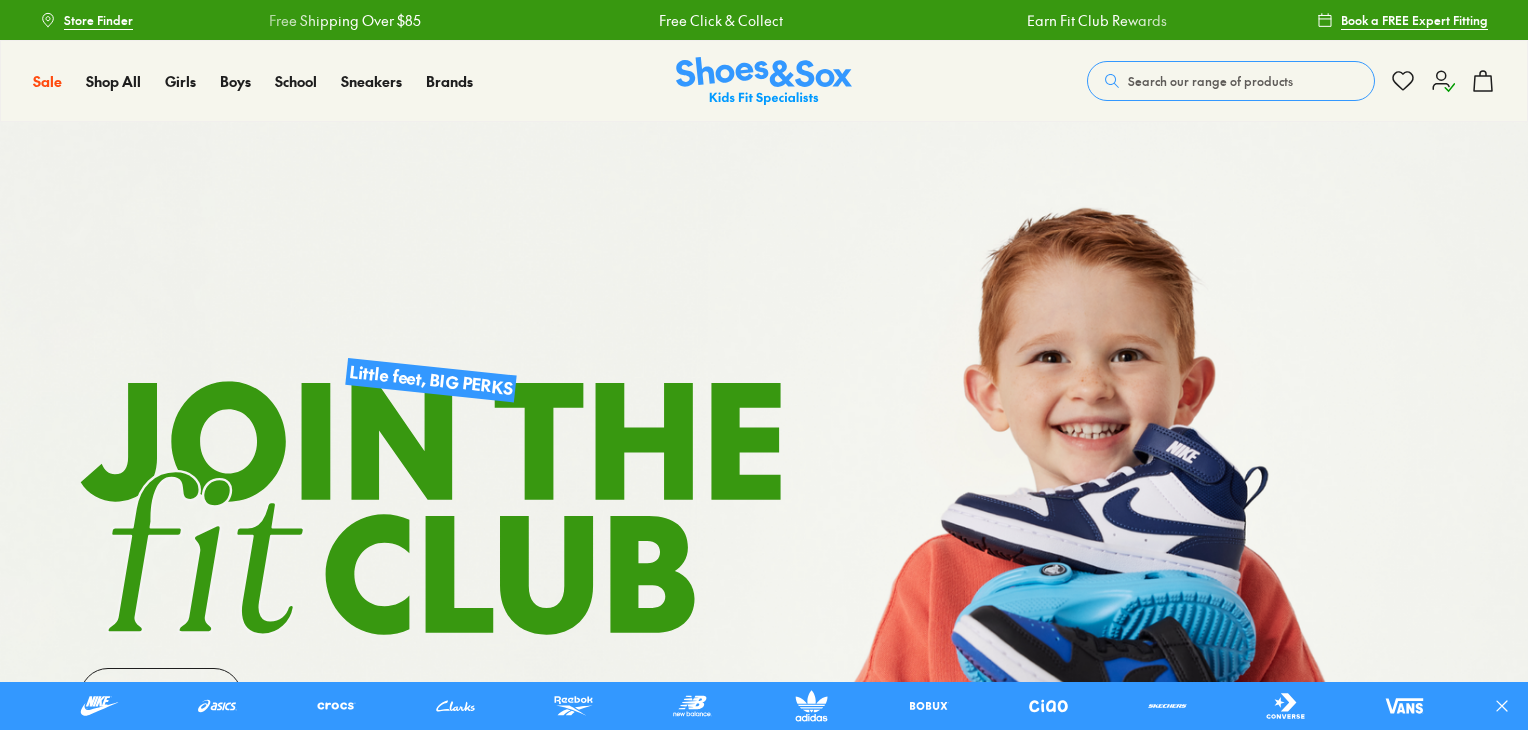 scroll, scrollTop: 0, scrollLeft: 0, axis: both 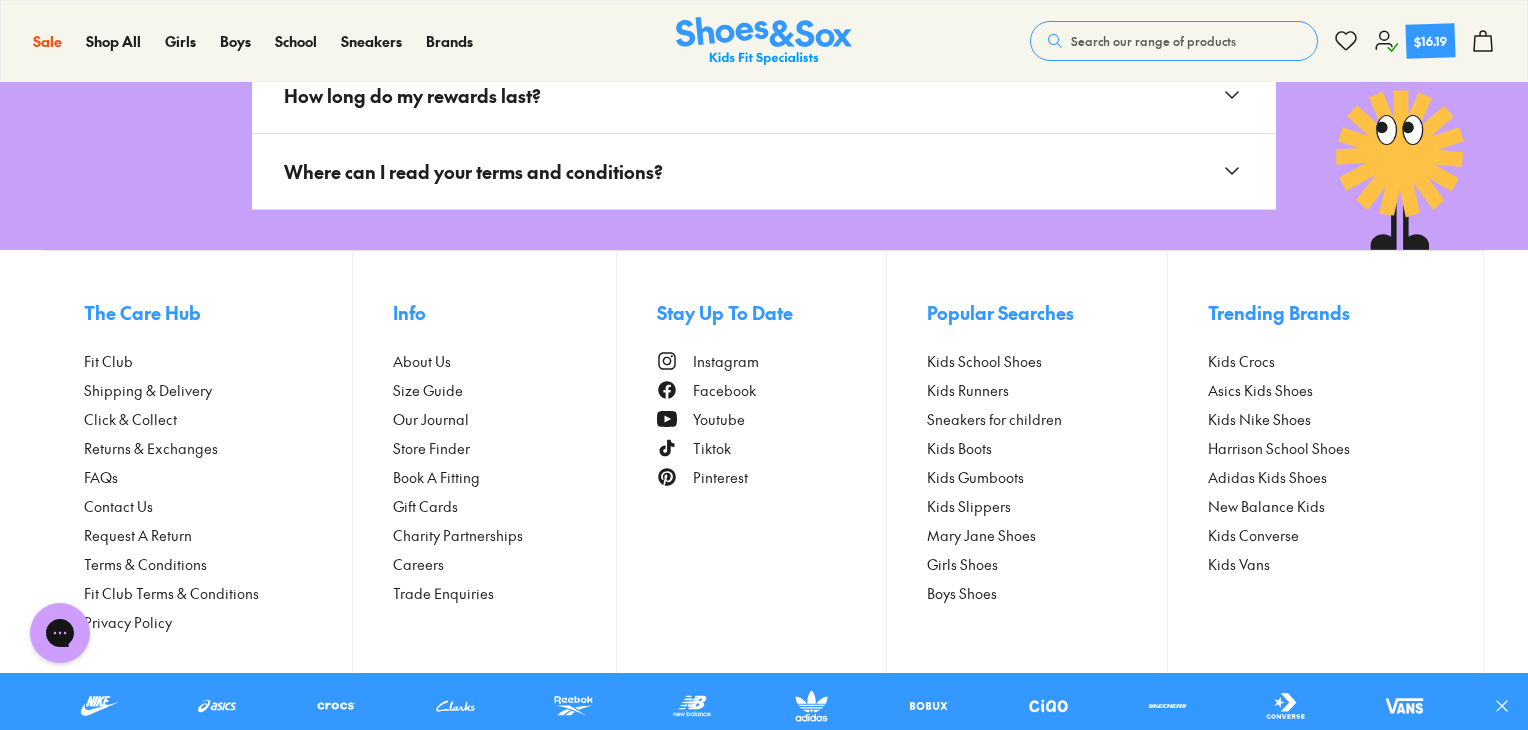 click on "Fit Club" at bounding box center [108, 361] 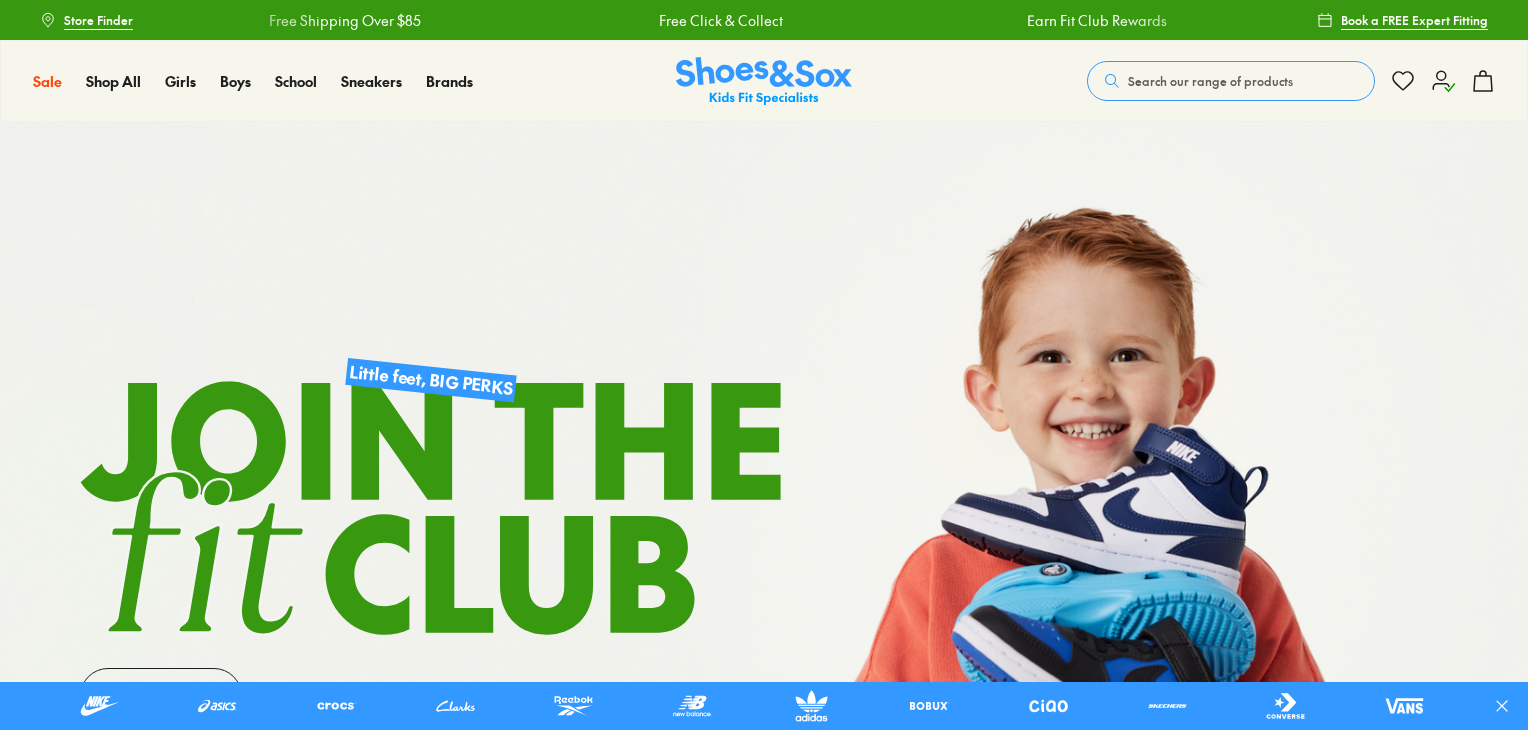 scroll, scrollTop: 0, scrollLeft: 0, axis: both 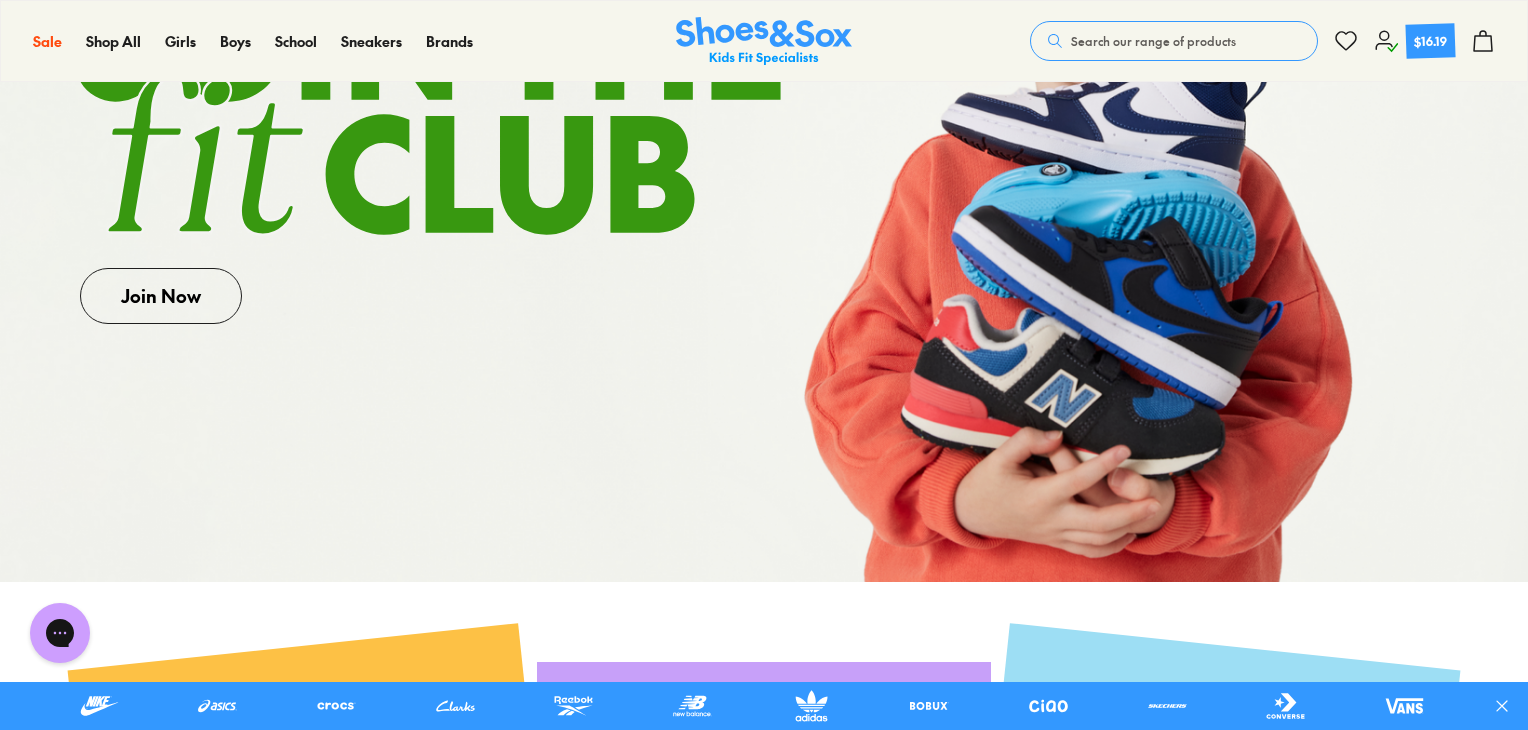 click 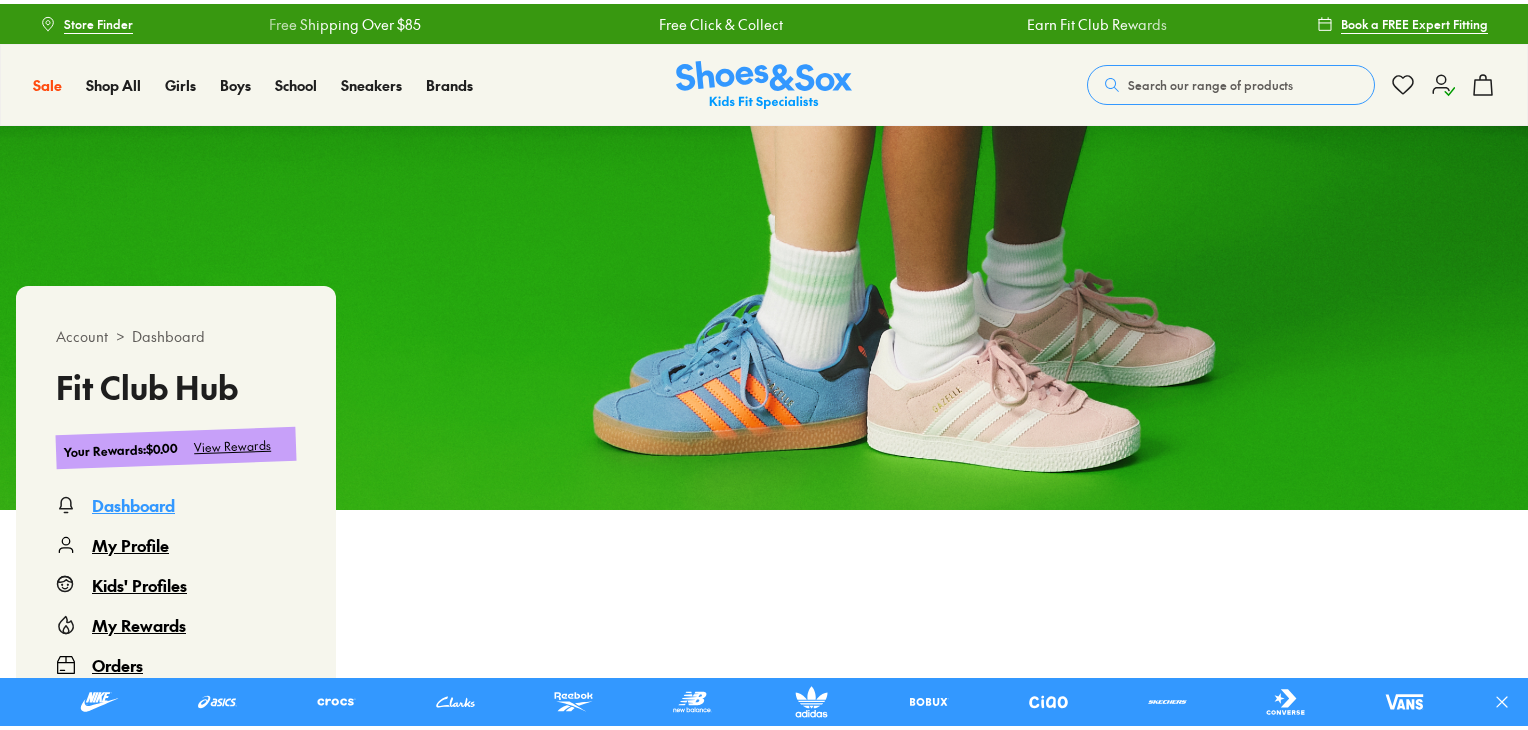 scroll, scrollTop: 0, scrollLeft: 0, axis: both 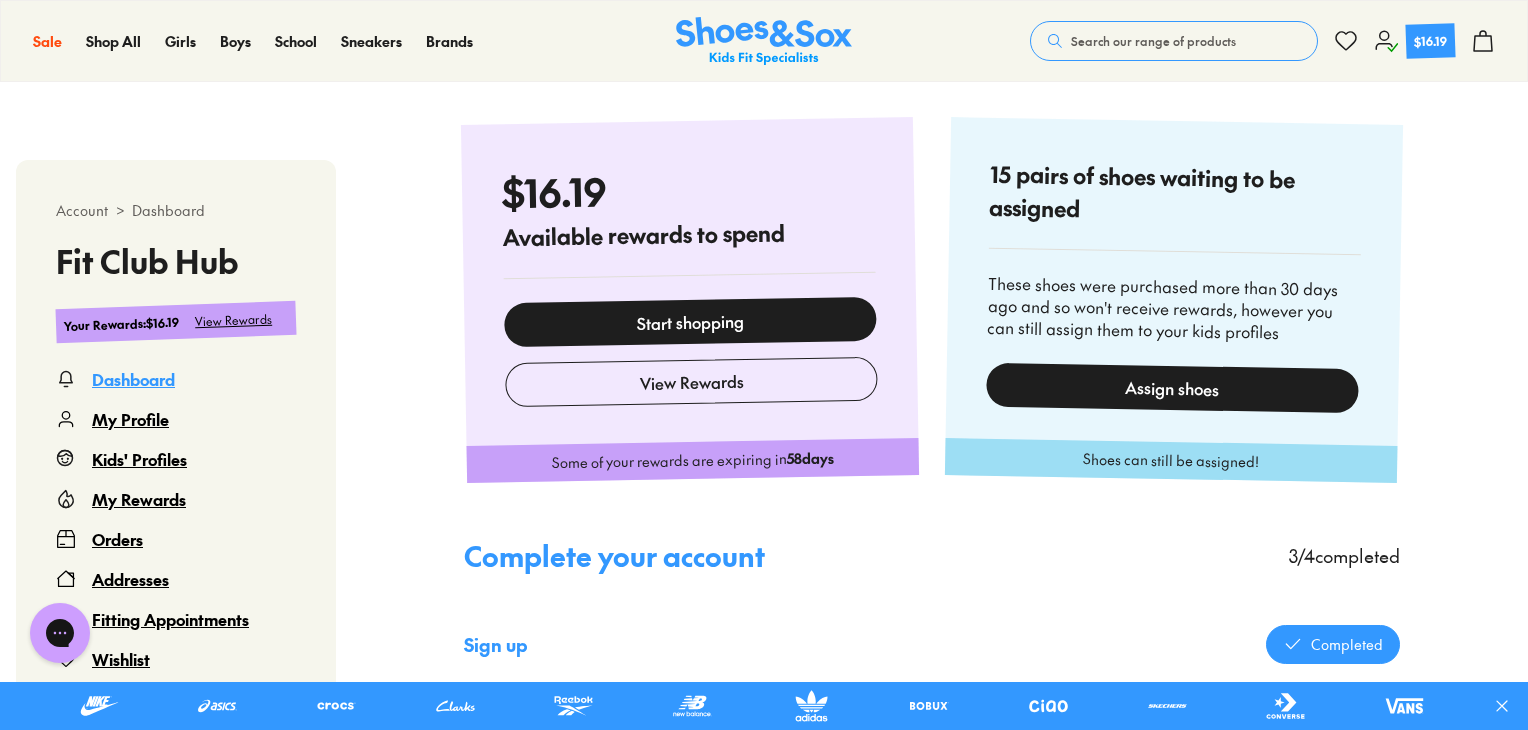 click on "Assign shoes" at bounding box center [1172, 387] 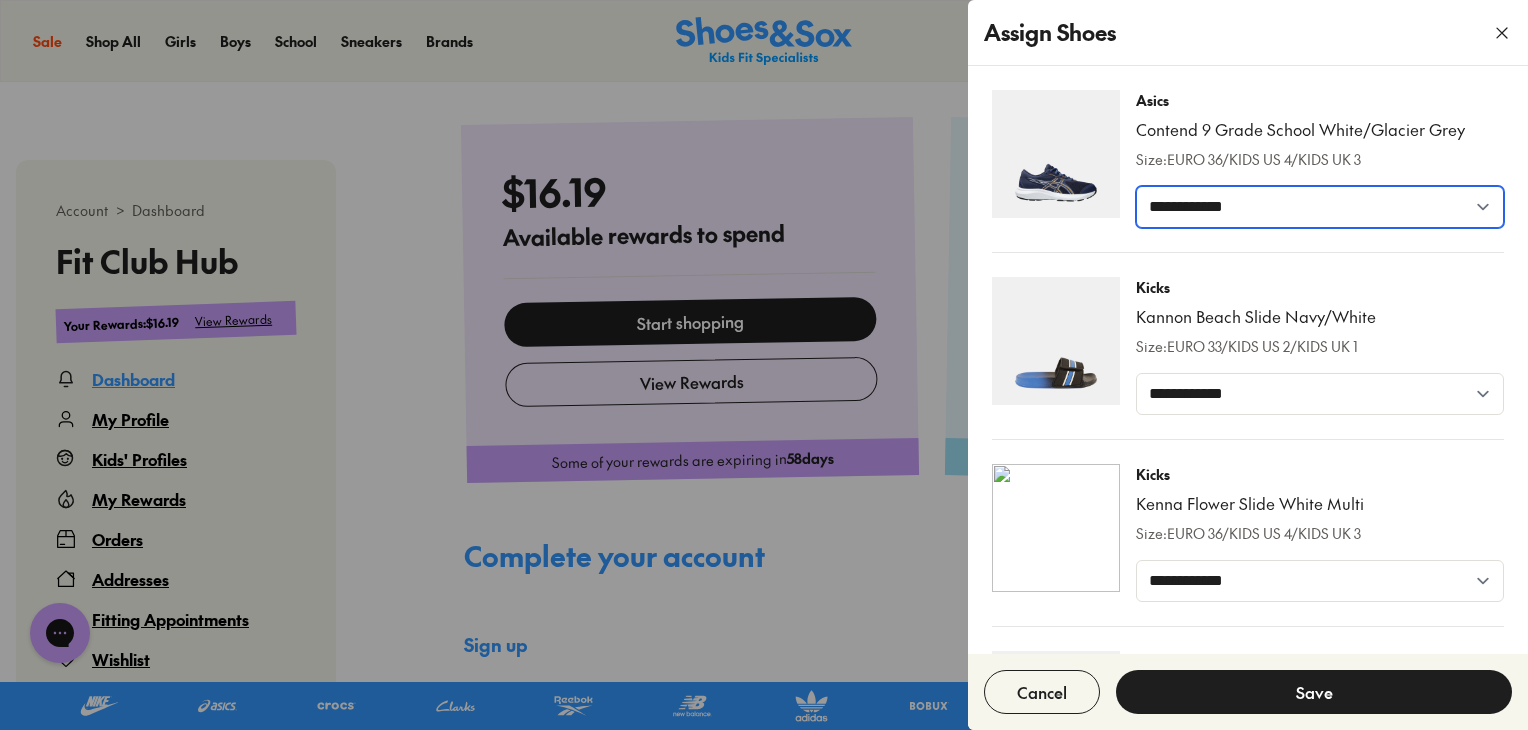 click on "**********" at bounding box center (1320, 207) 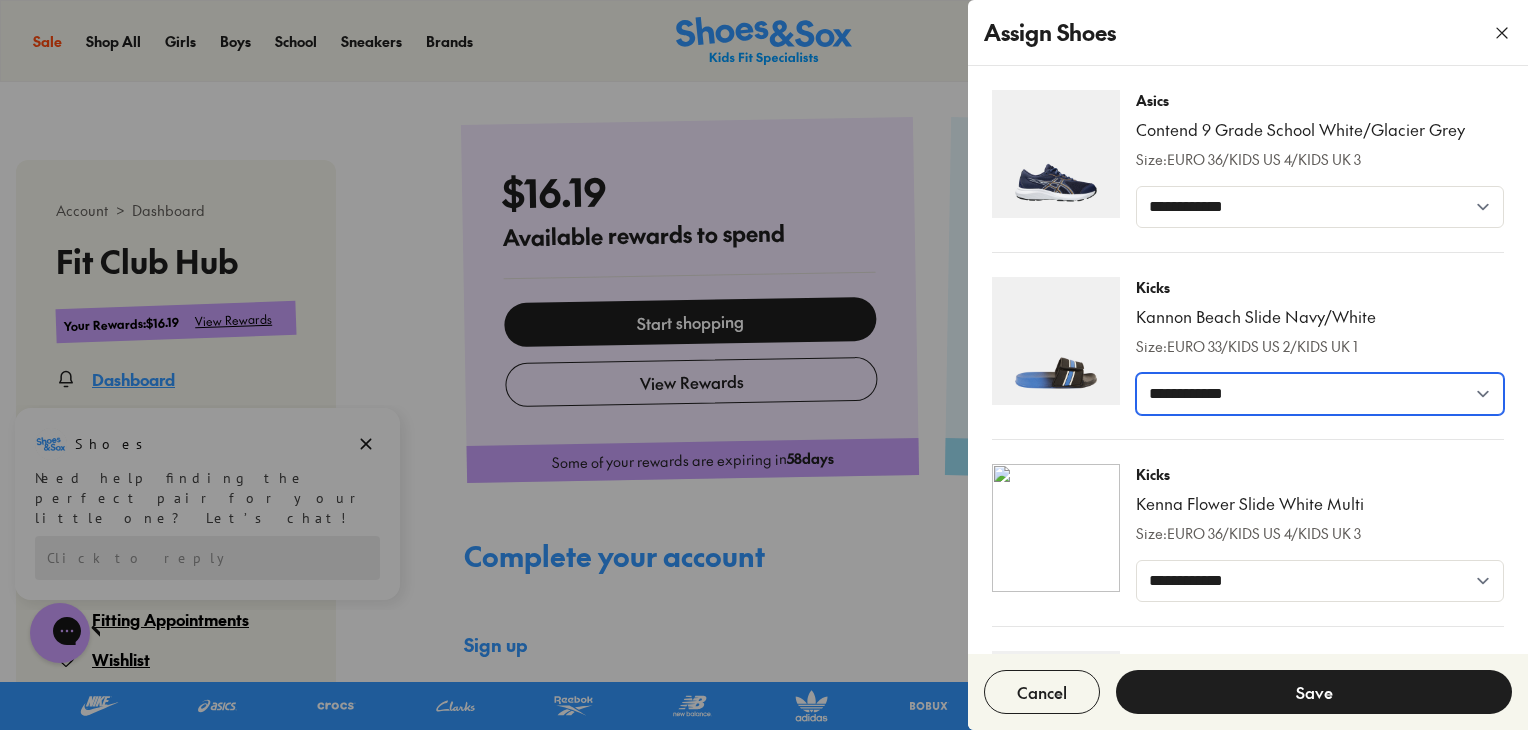 click on "**********" at bounding box center [1320, 394] 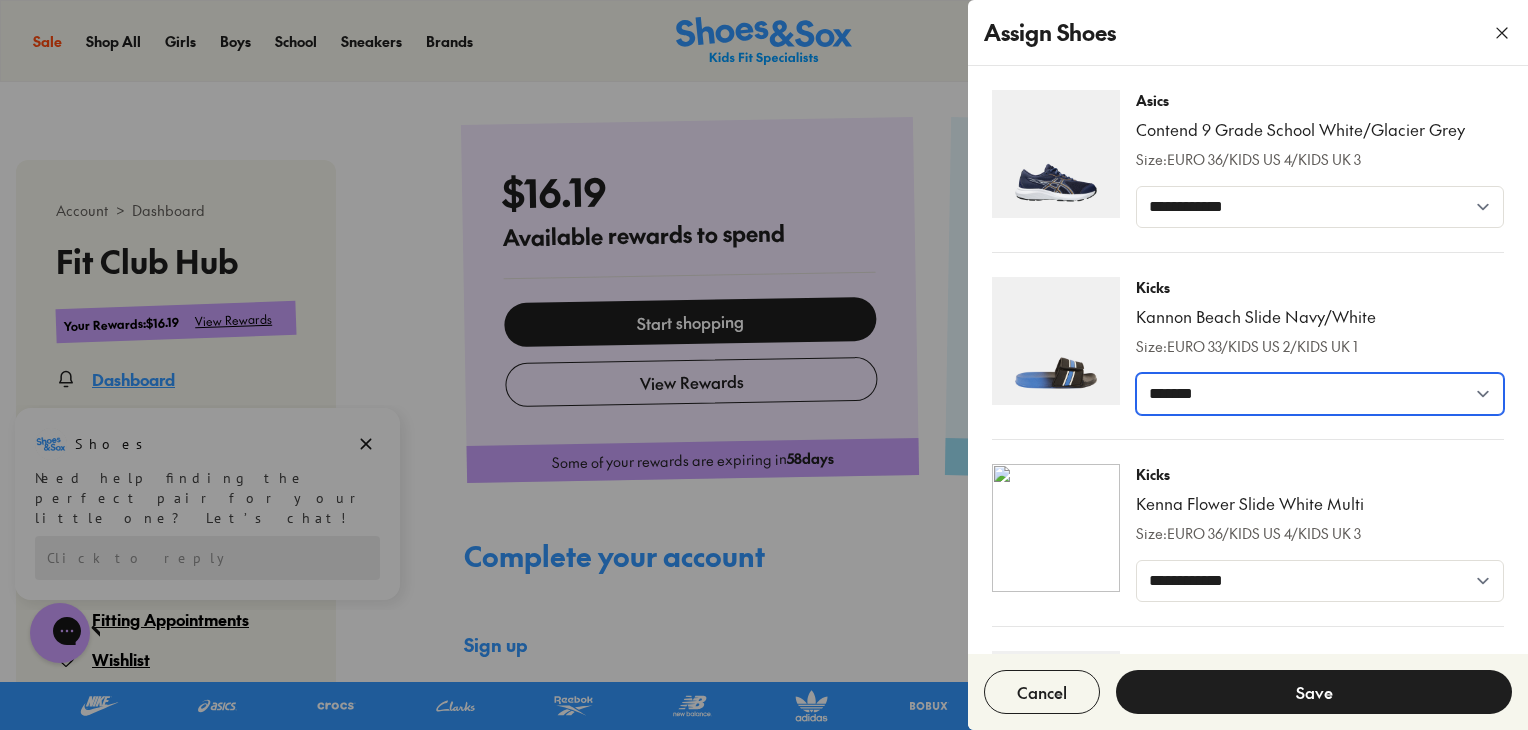click on "**********" at bounding box center (1320, 394) 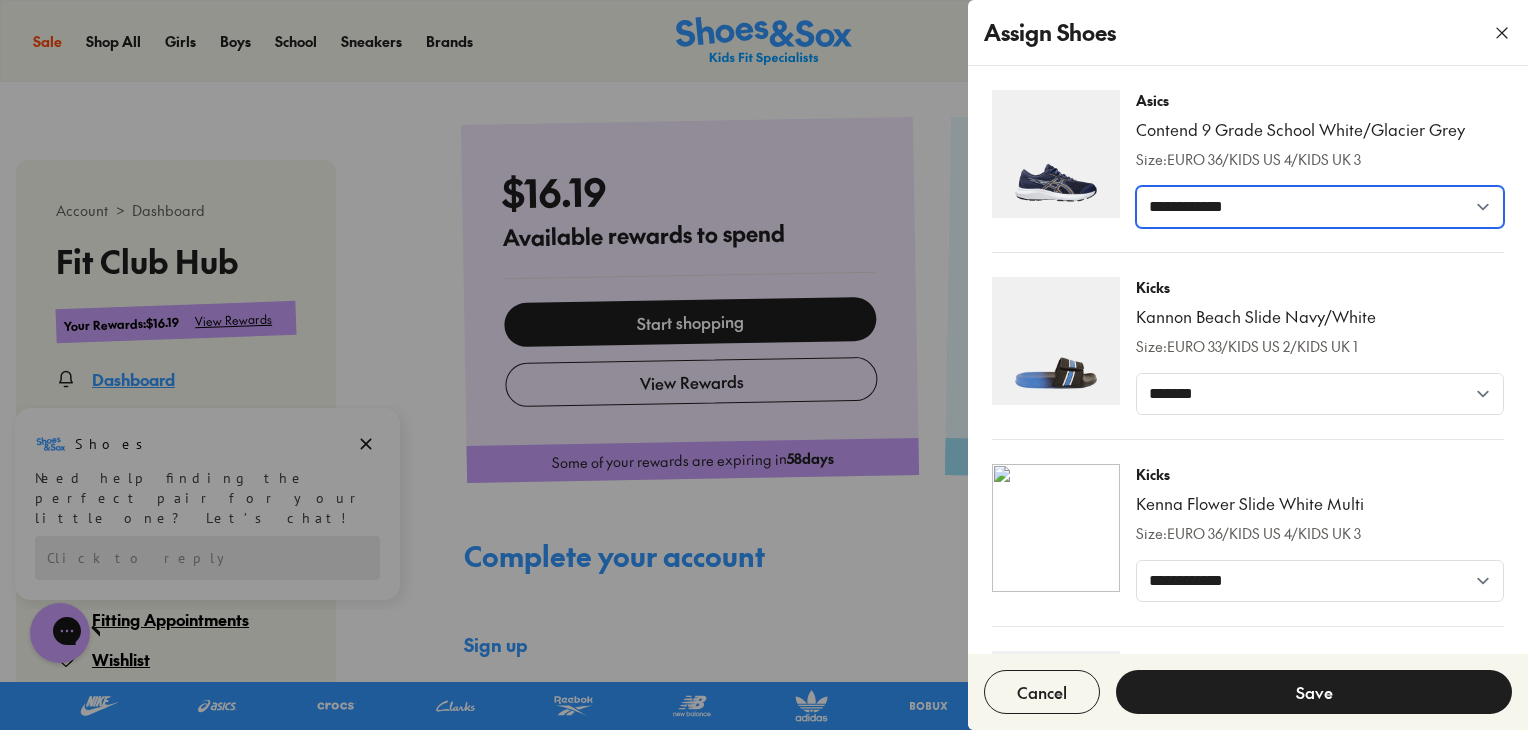 click on "**********" at bounding box center (1320, 207) 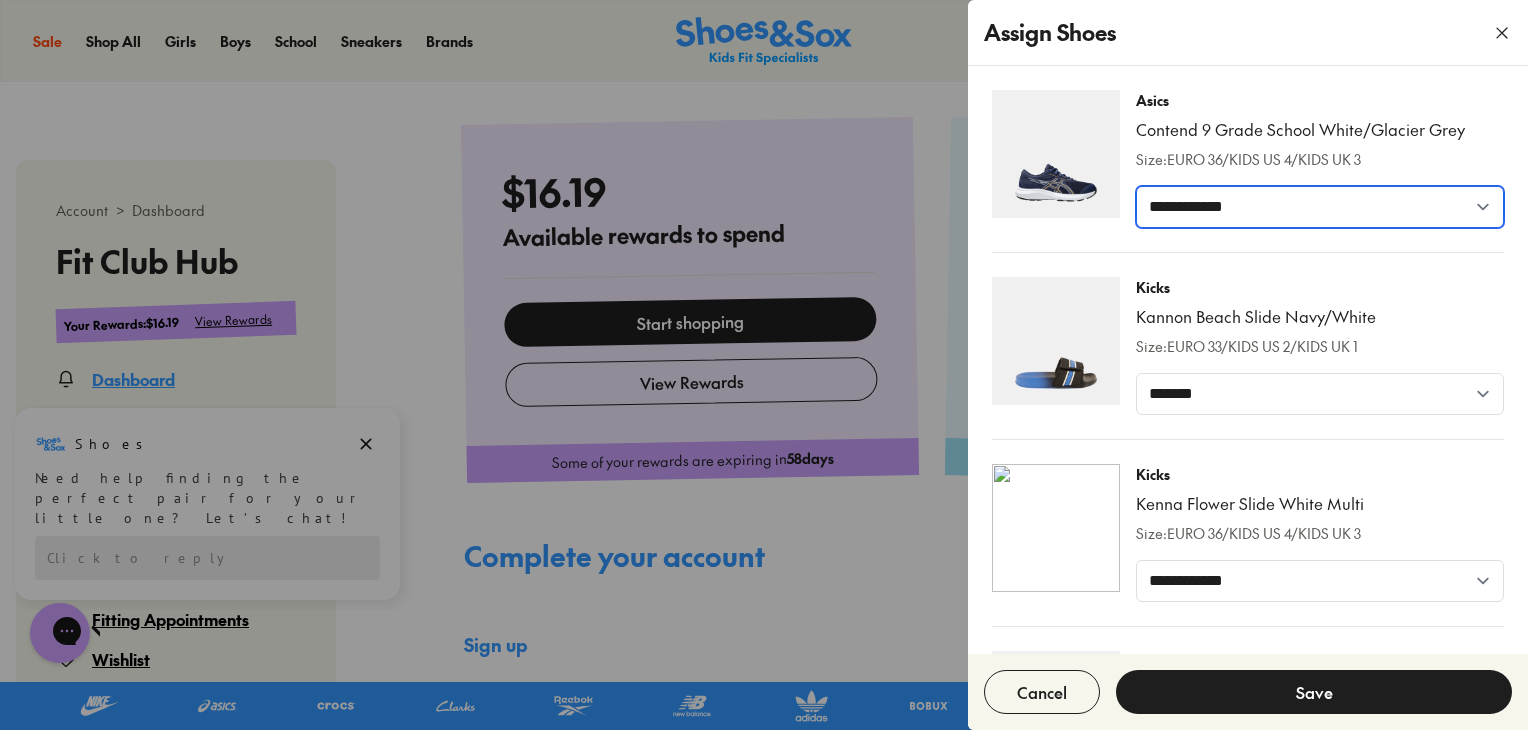 select on "*****" 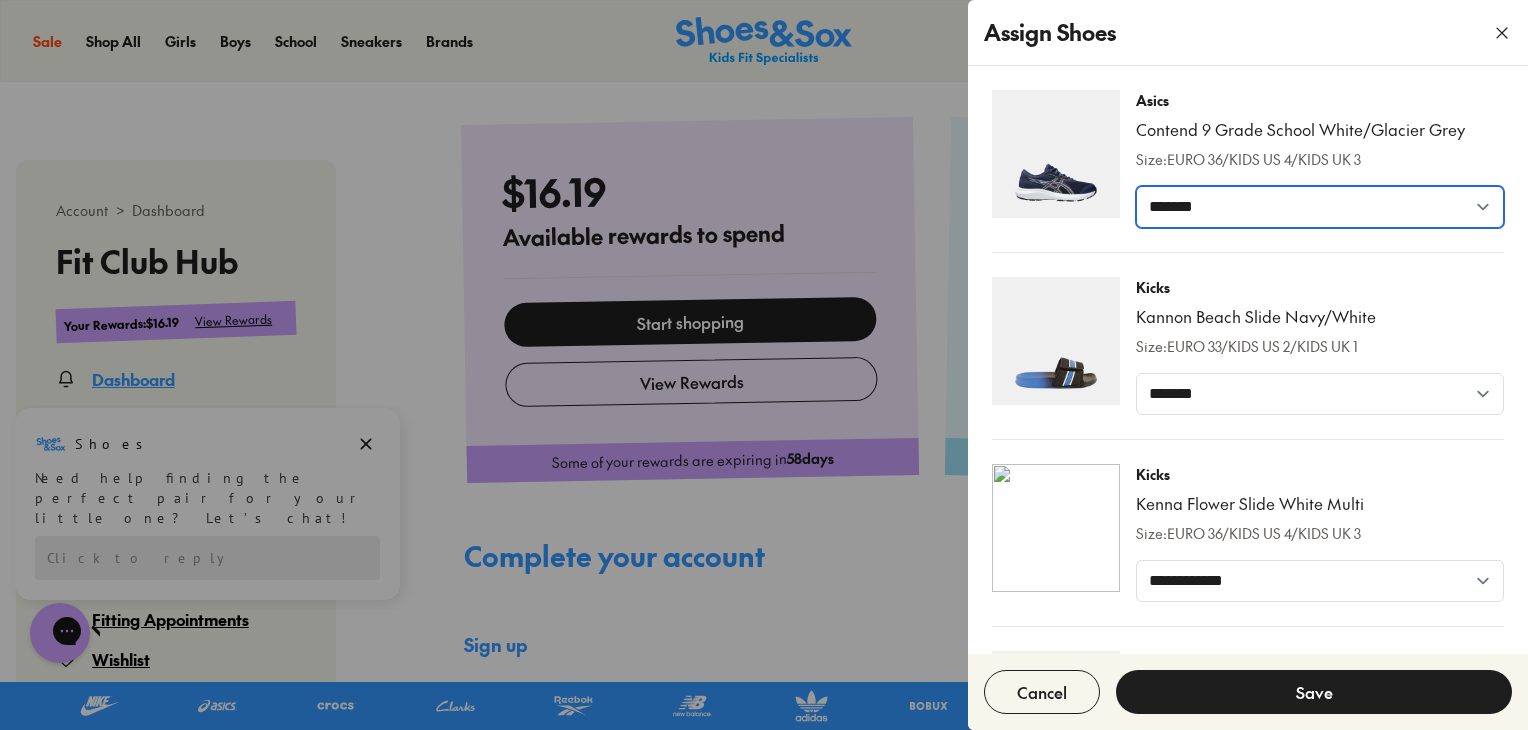 click on "**********" at bounding box center (1320, 207) 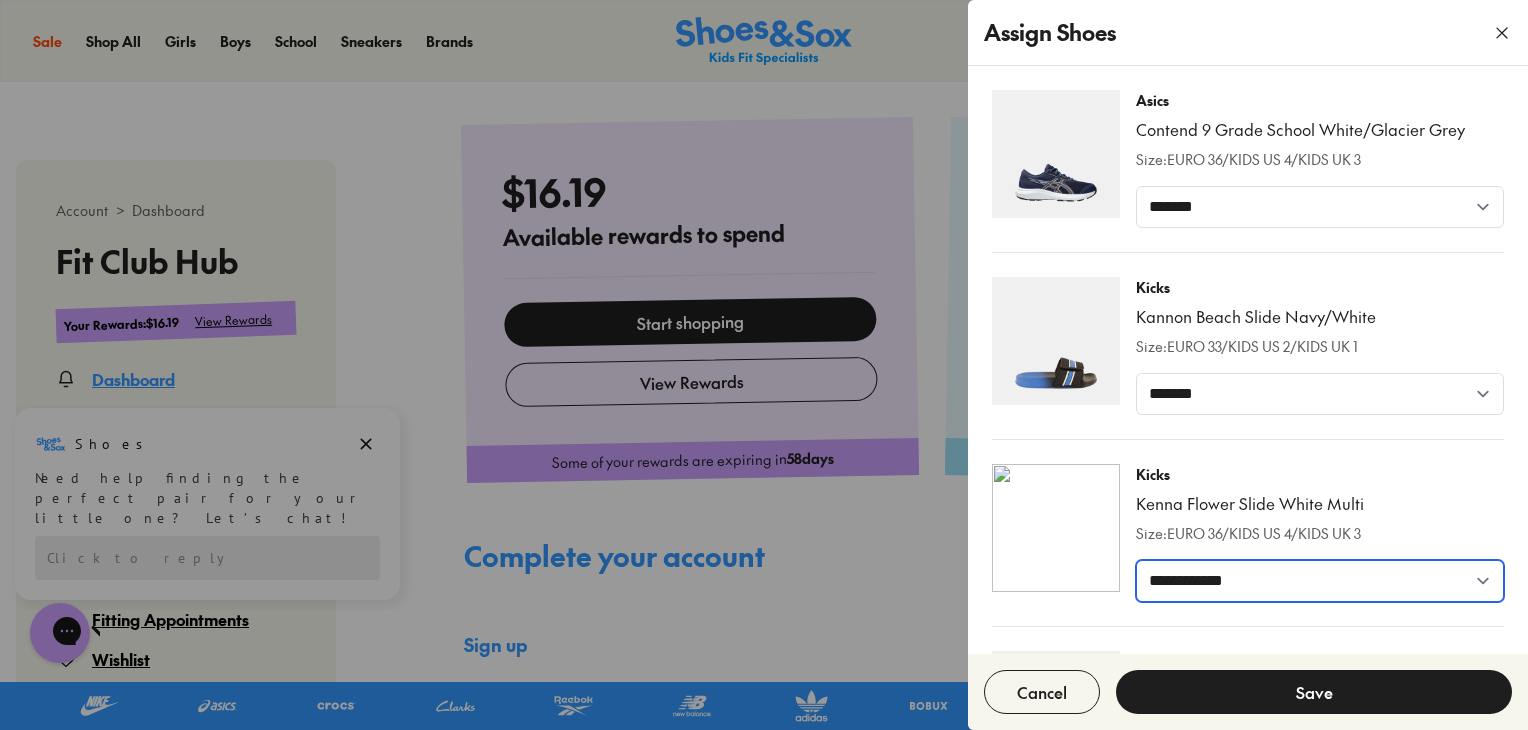 click on "**********" at bounding box center (1320, 581) 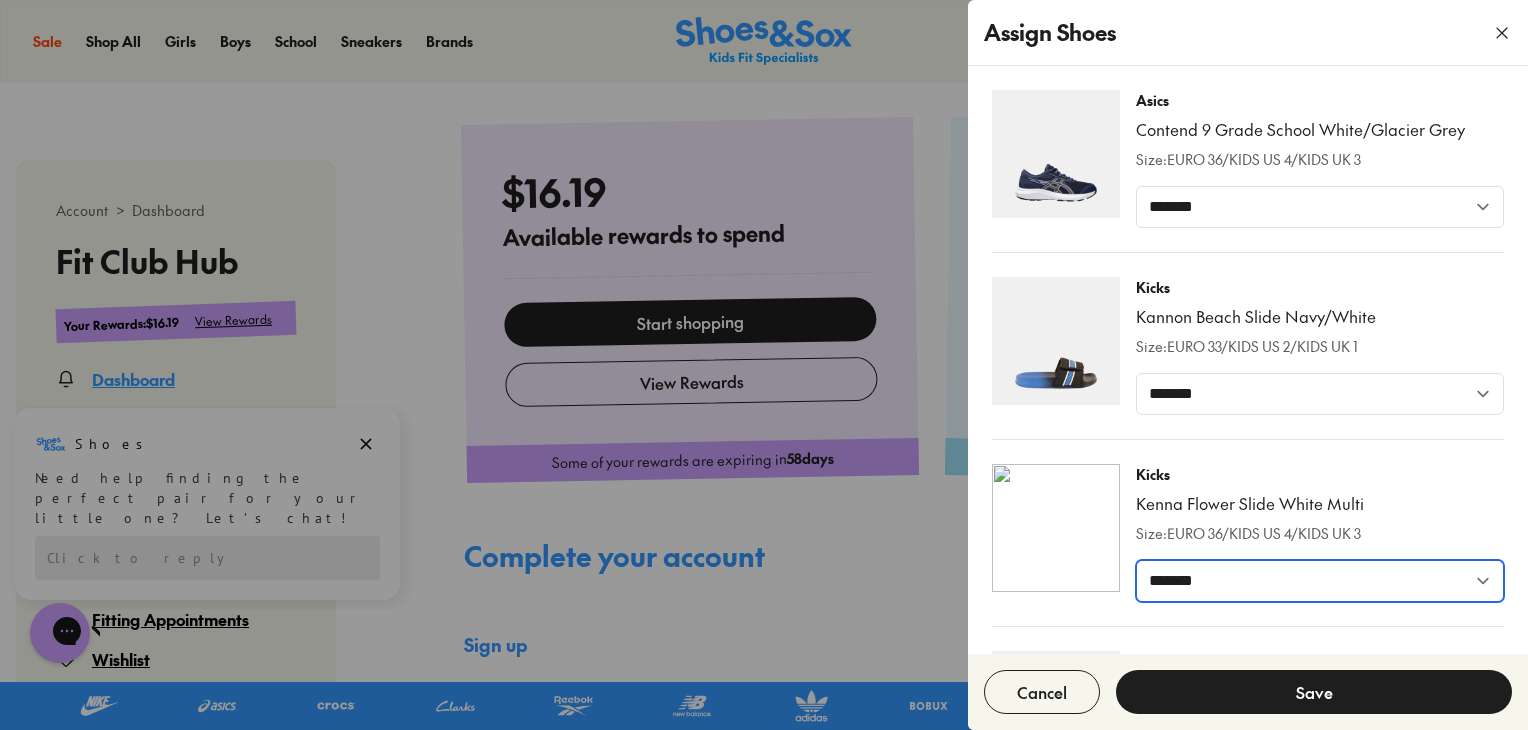 click on "**********" at bounding box center (1320, 581) 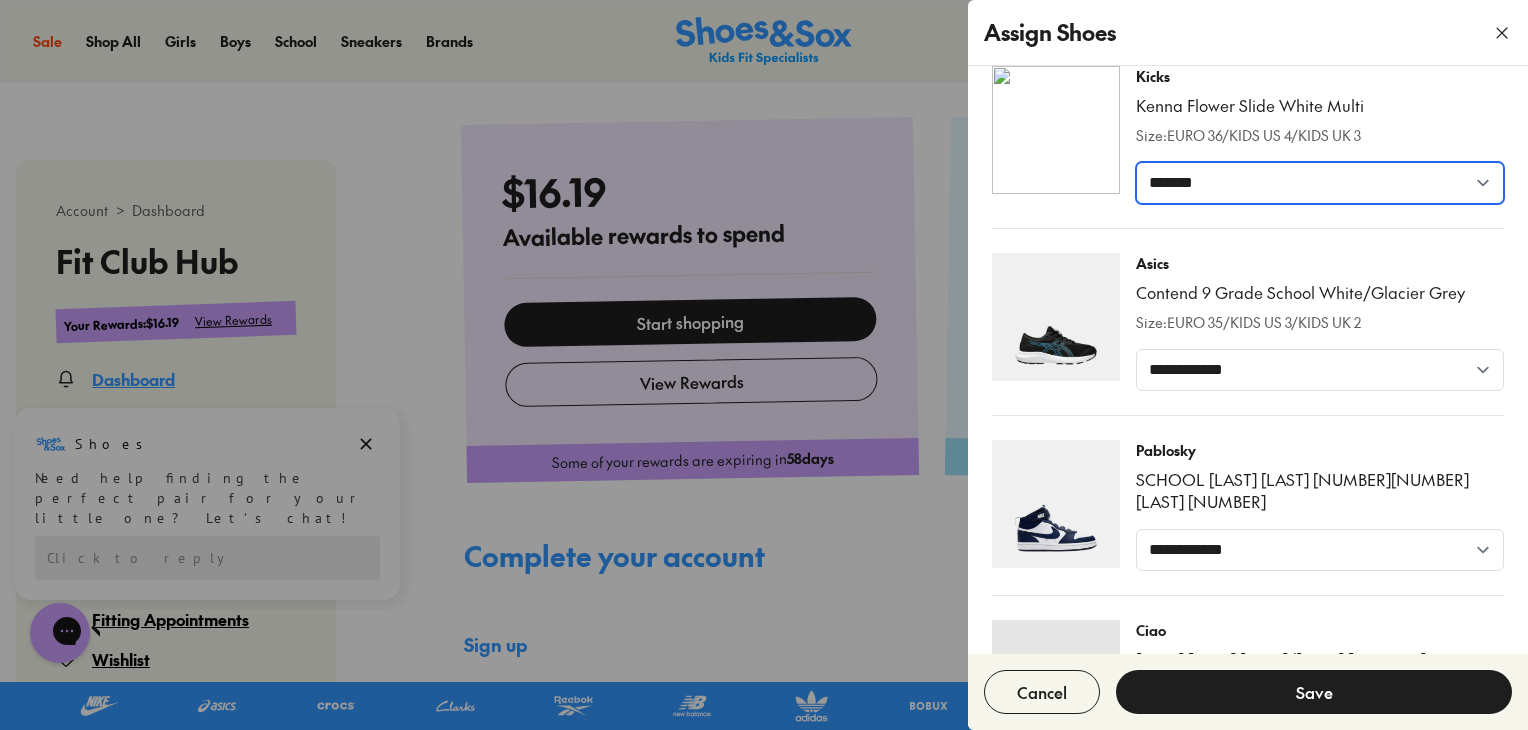 scroll, scrollTop: 400, scrollLeft: 0, axis: vertical 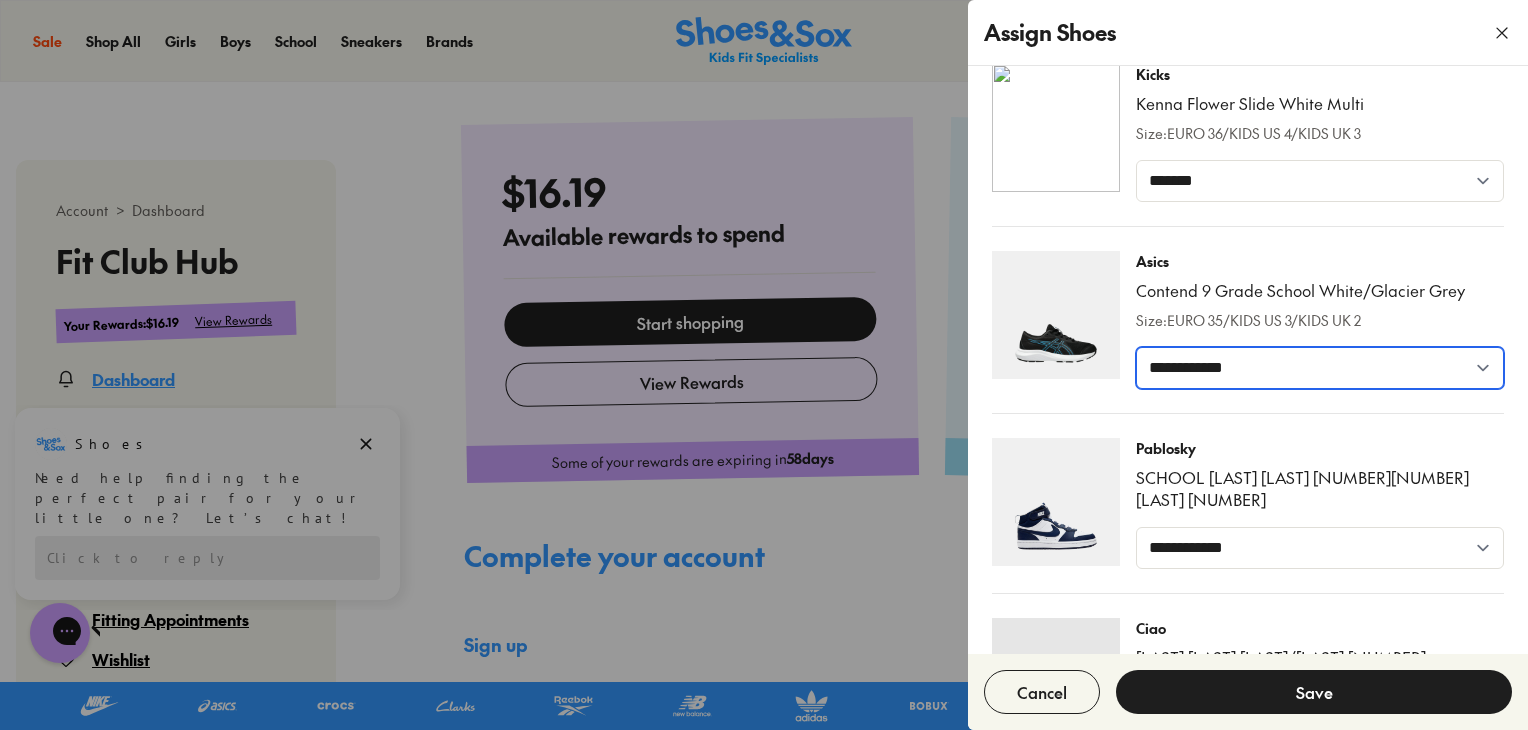 click on "**********" at bounding box center (1320, 368) 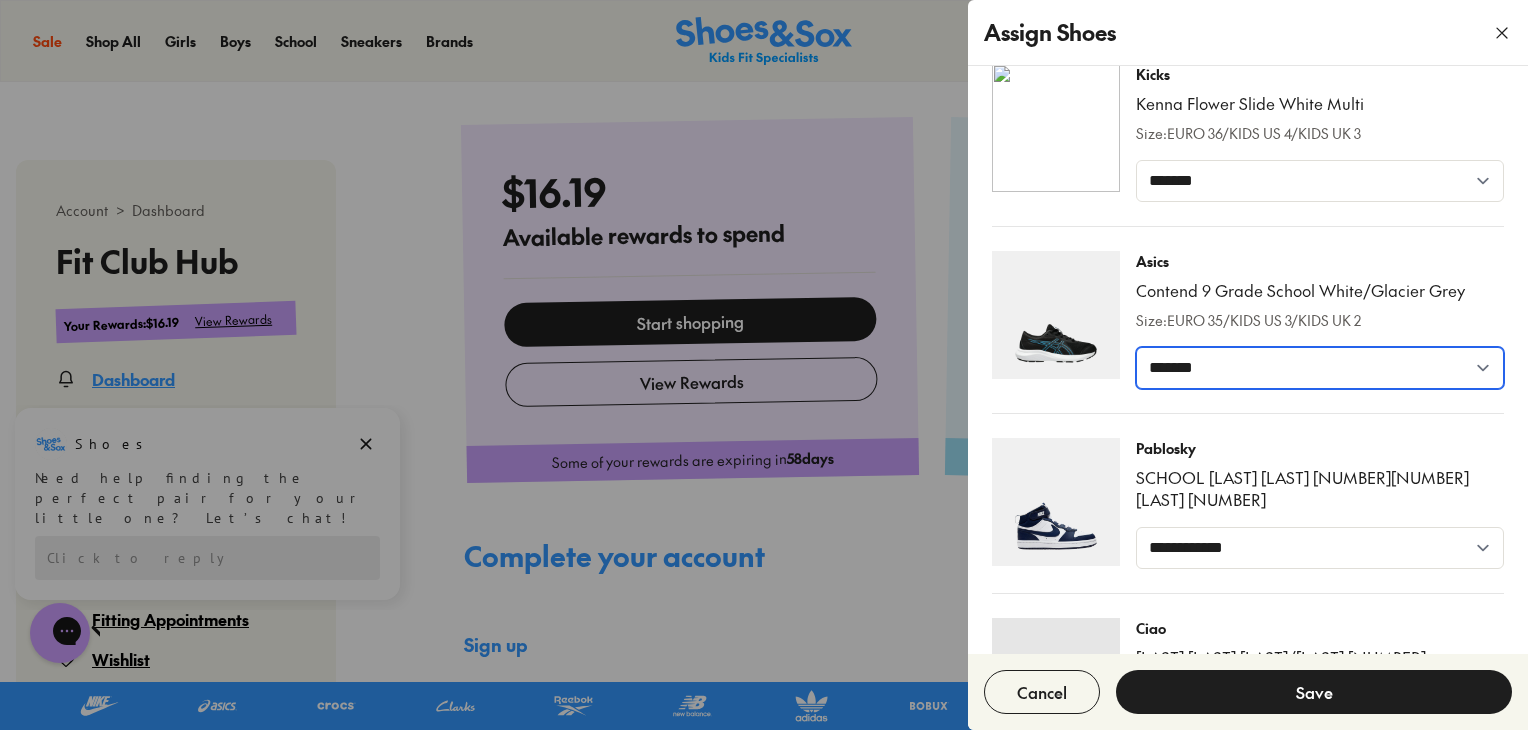 click on "**********" at bounding box center [1320, 368] 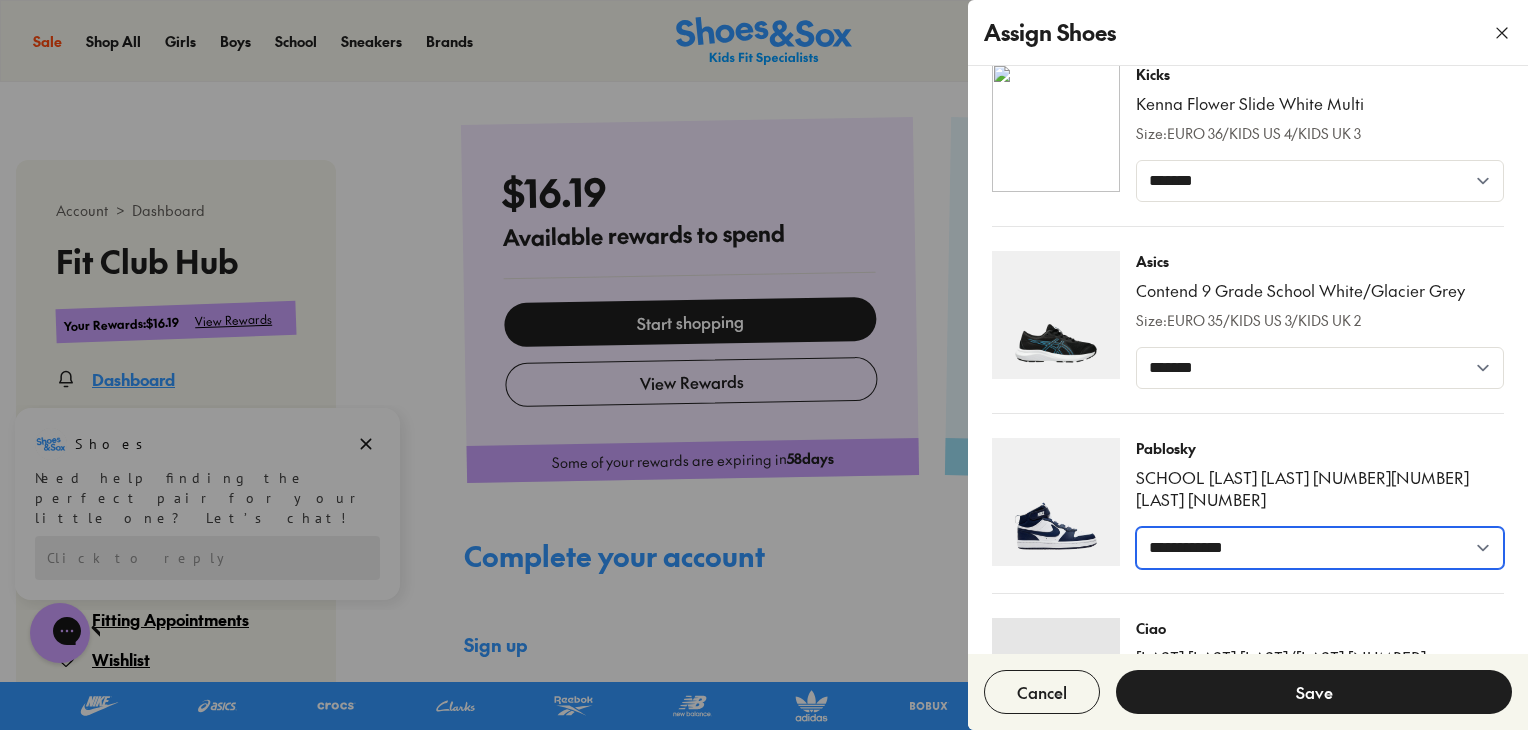 click on "**********" at bounding box center [1320, 548] 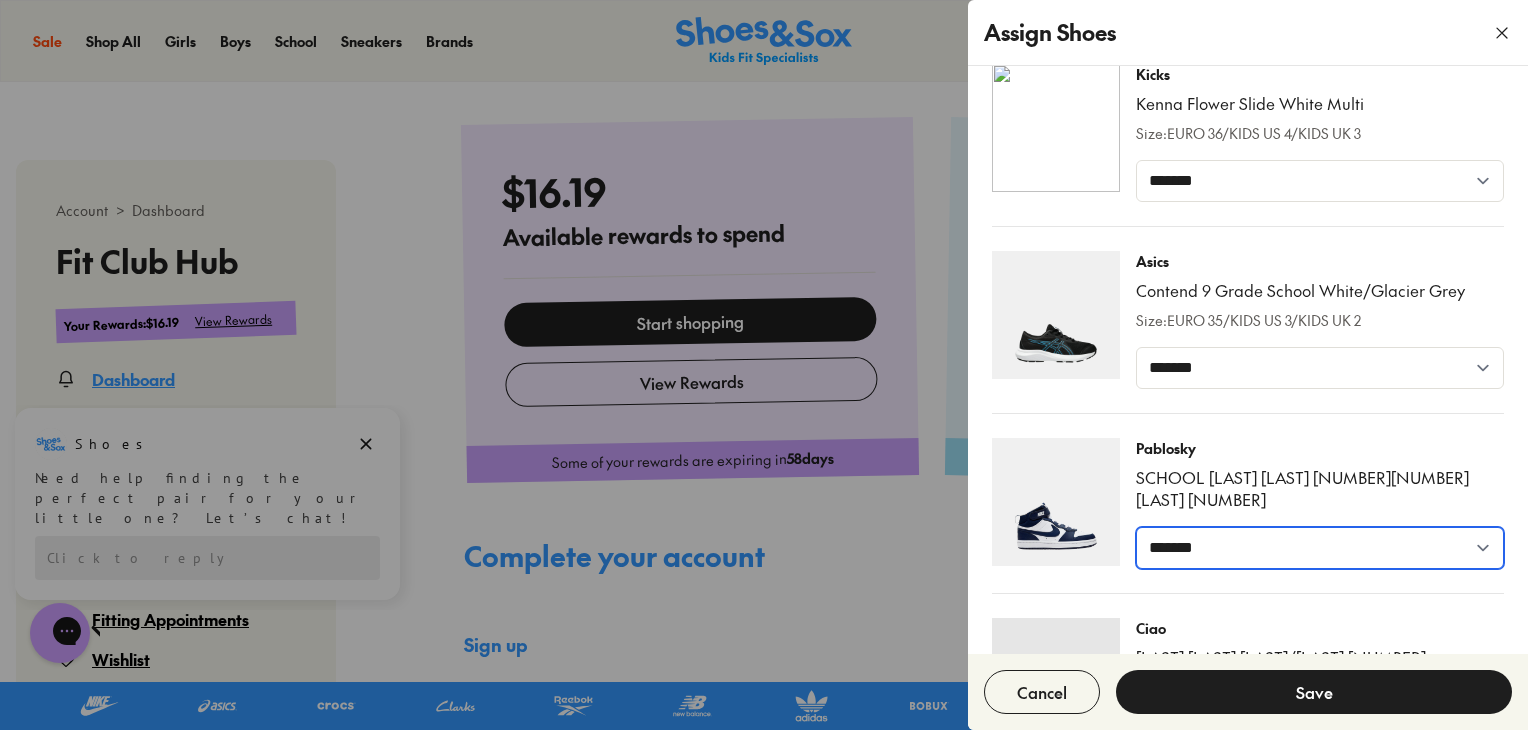 click on "**********" at bounding box center (1320, 548) 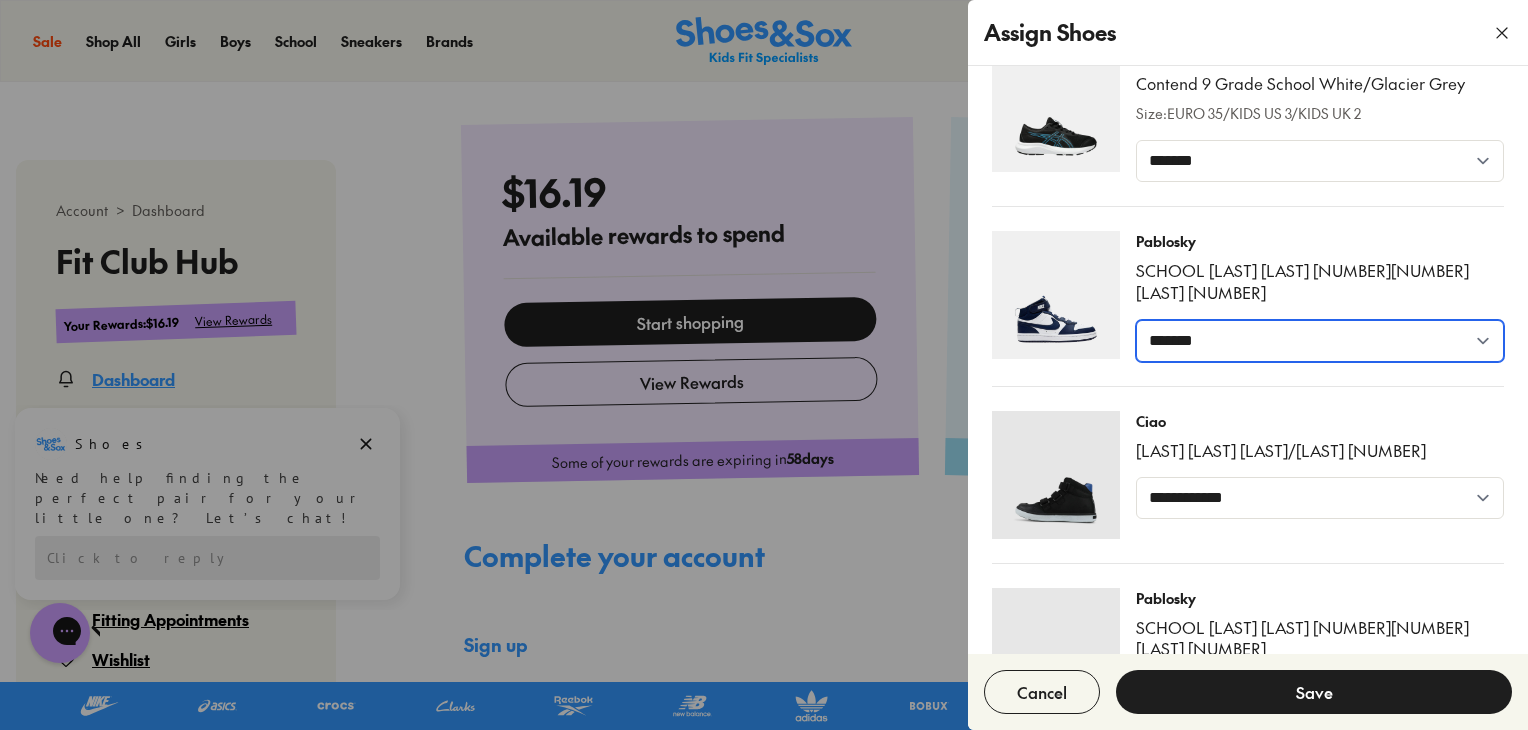 scroll, scrollTop: 700, scrollLeft: 0, axis: vertical 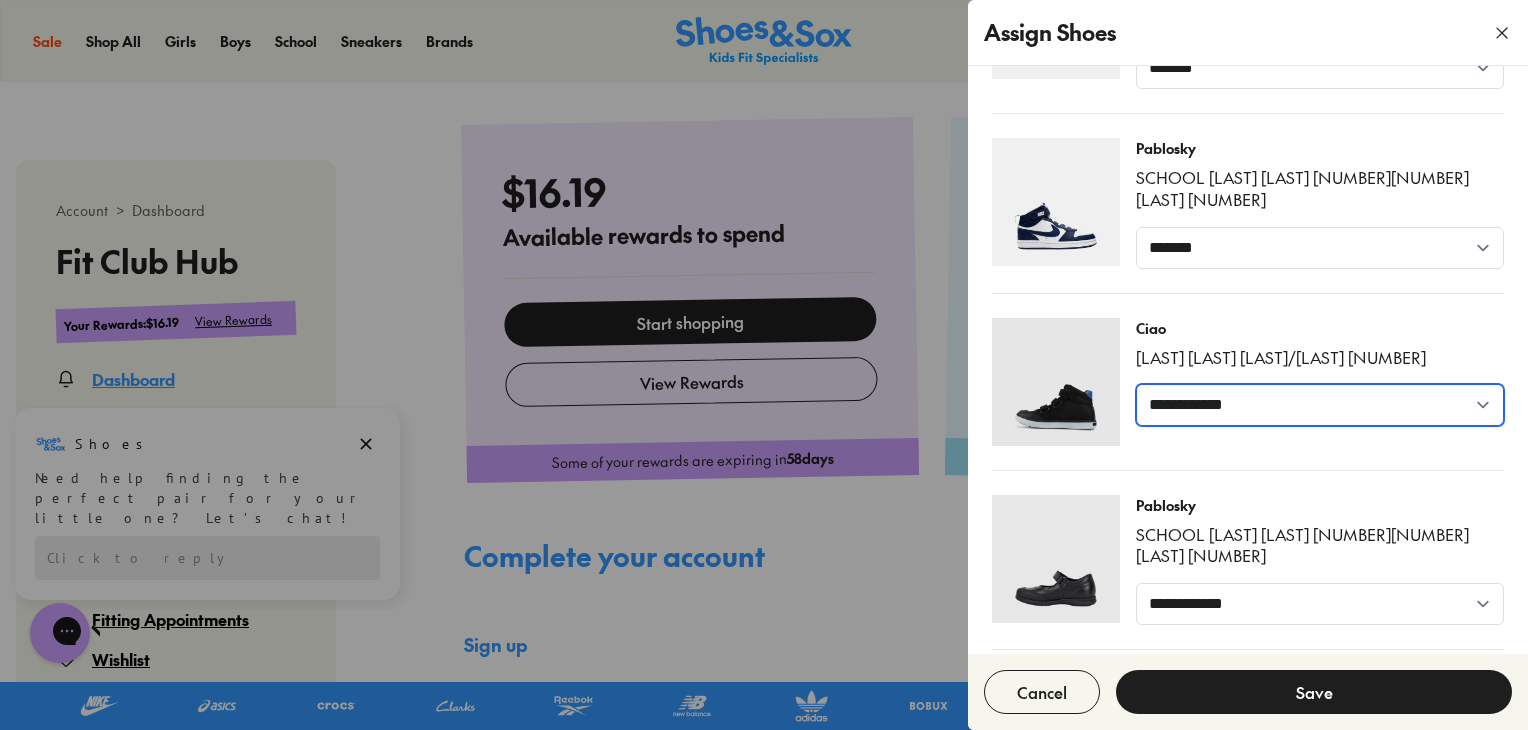 click on "**********" at bounding box center (1320, 405) 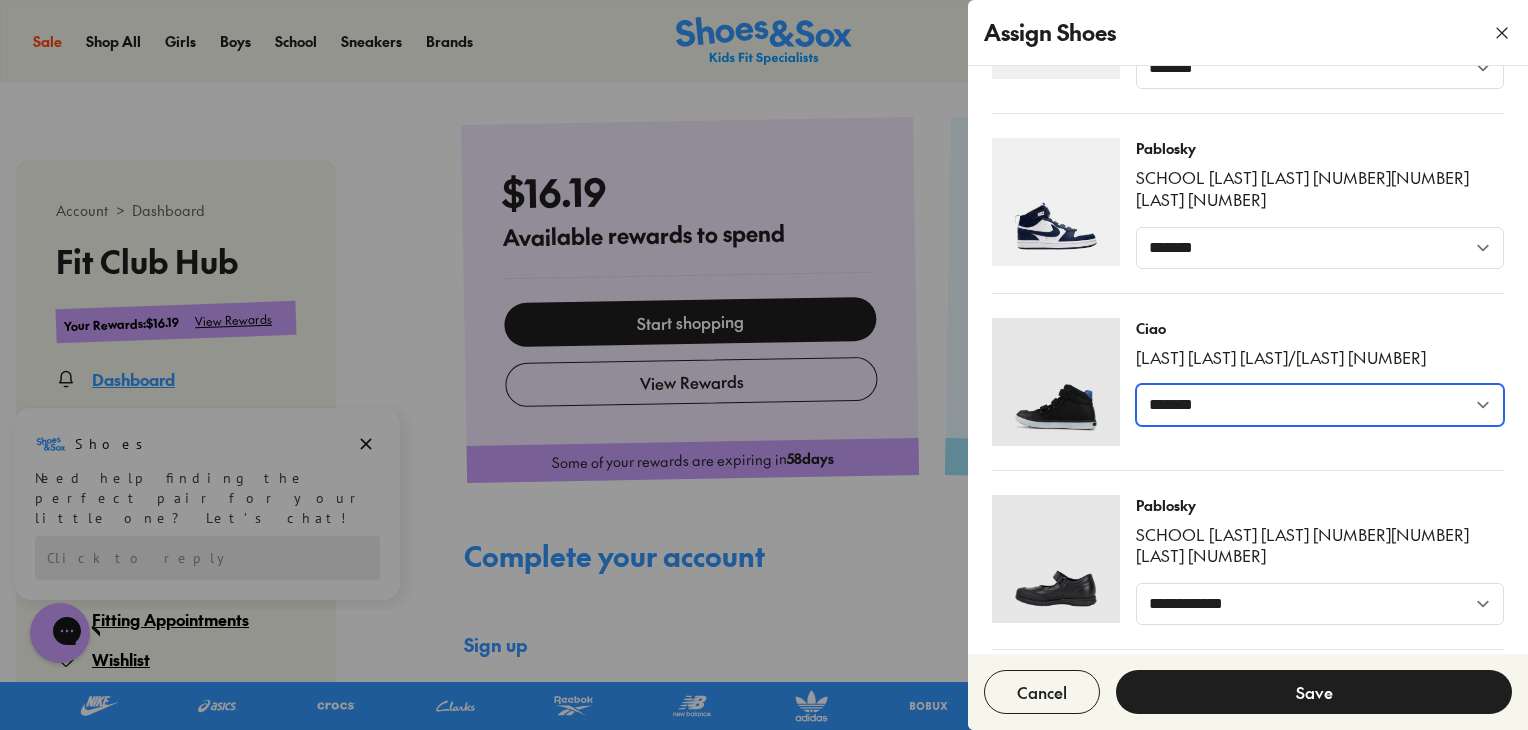 click on "**********" at bounding box center (1320, 405) 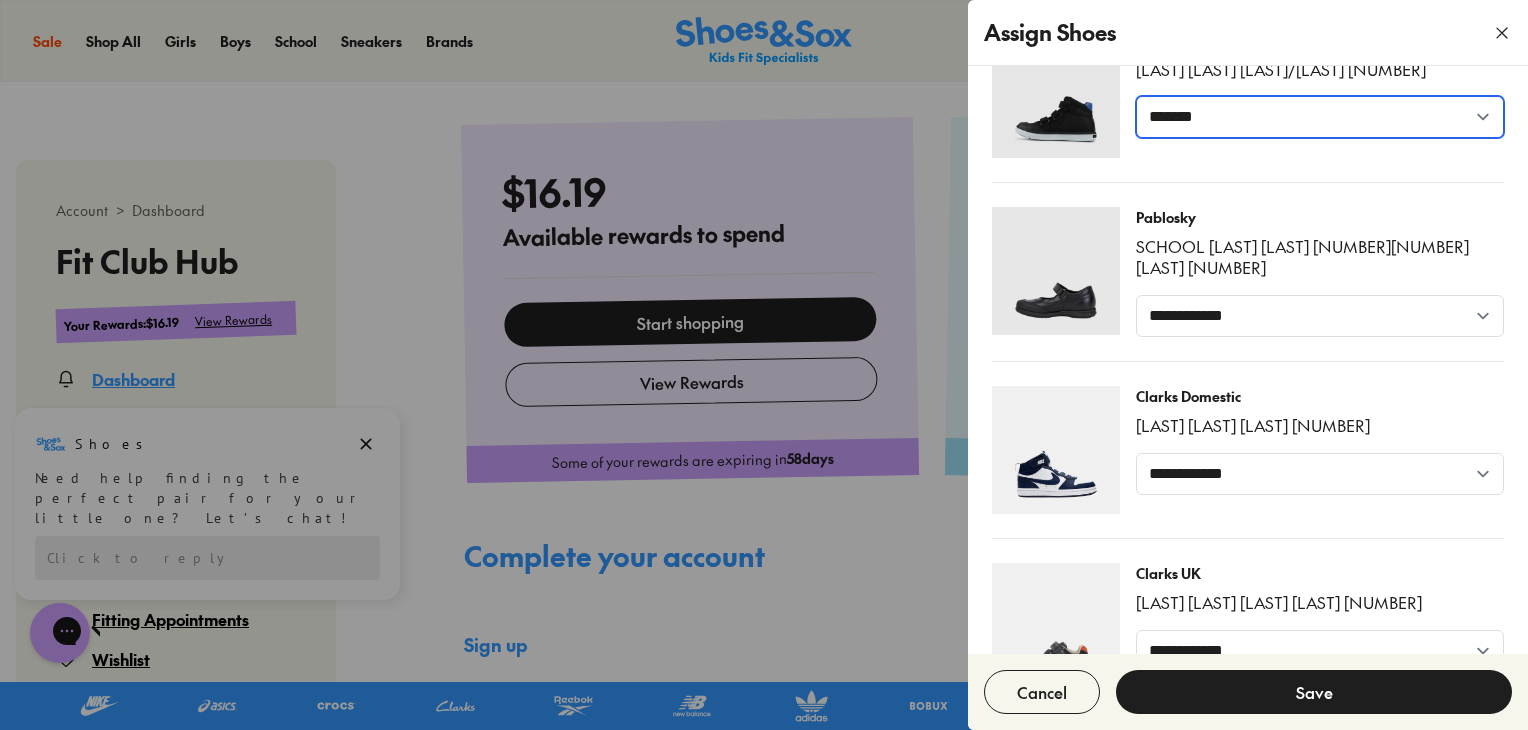 scroll, scrollTop: 1000, scrollLeft: 0, axis: vertical 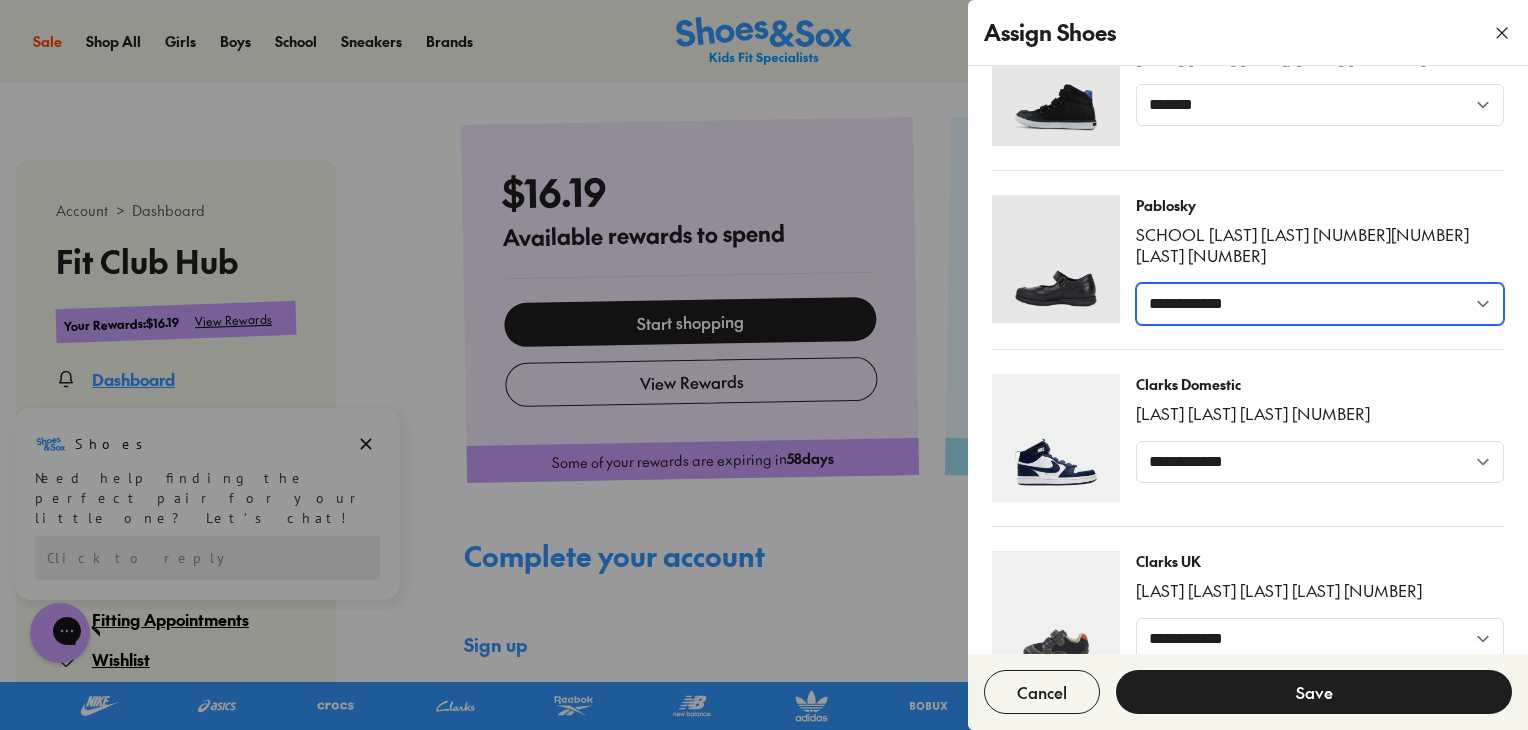 click on "**********" at bounding box center [1320, 304] 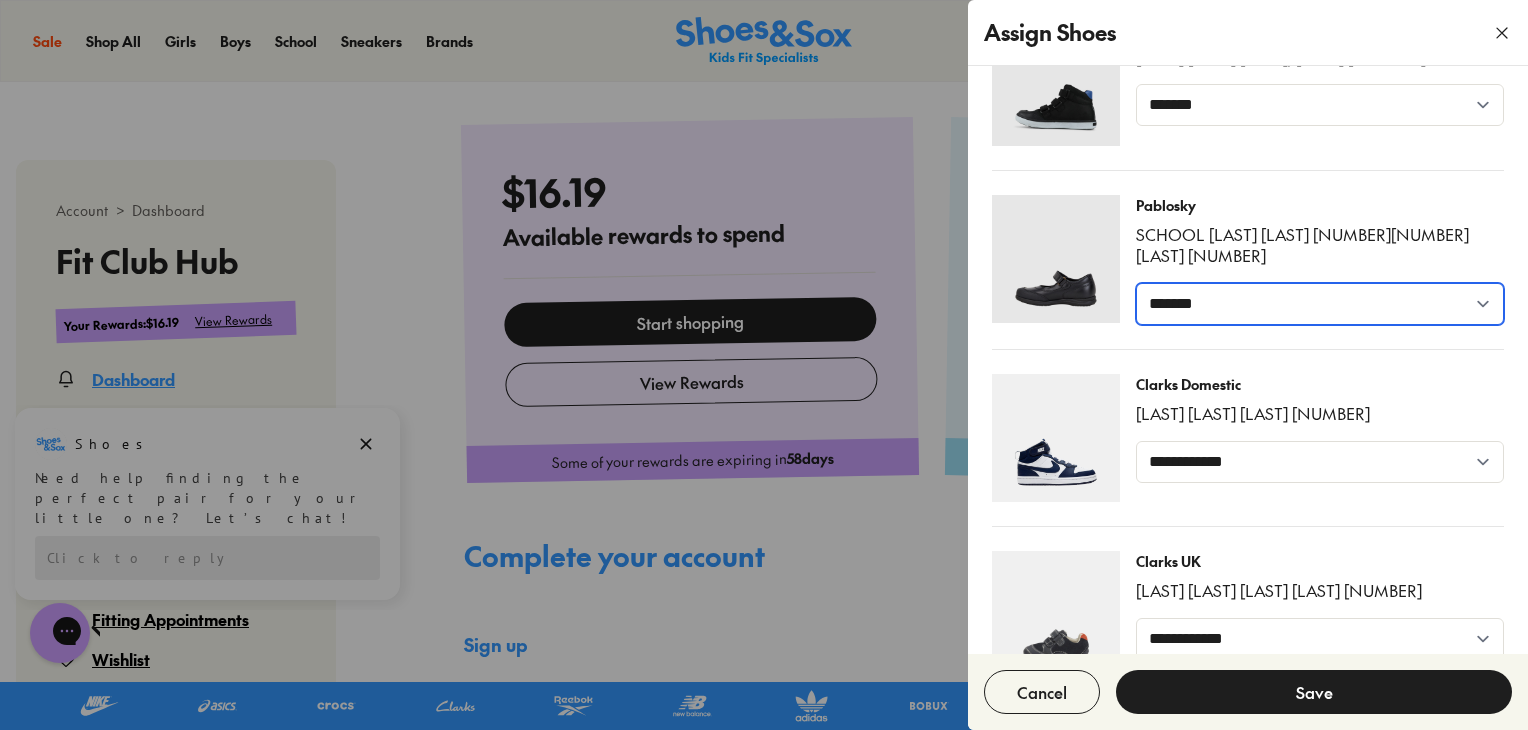 click on "**********" at bounding box center (1320, 304) 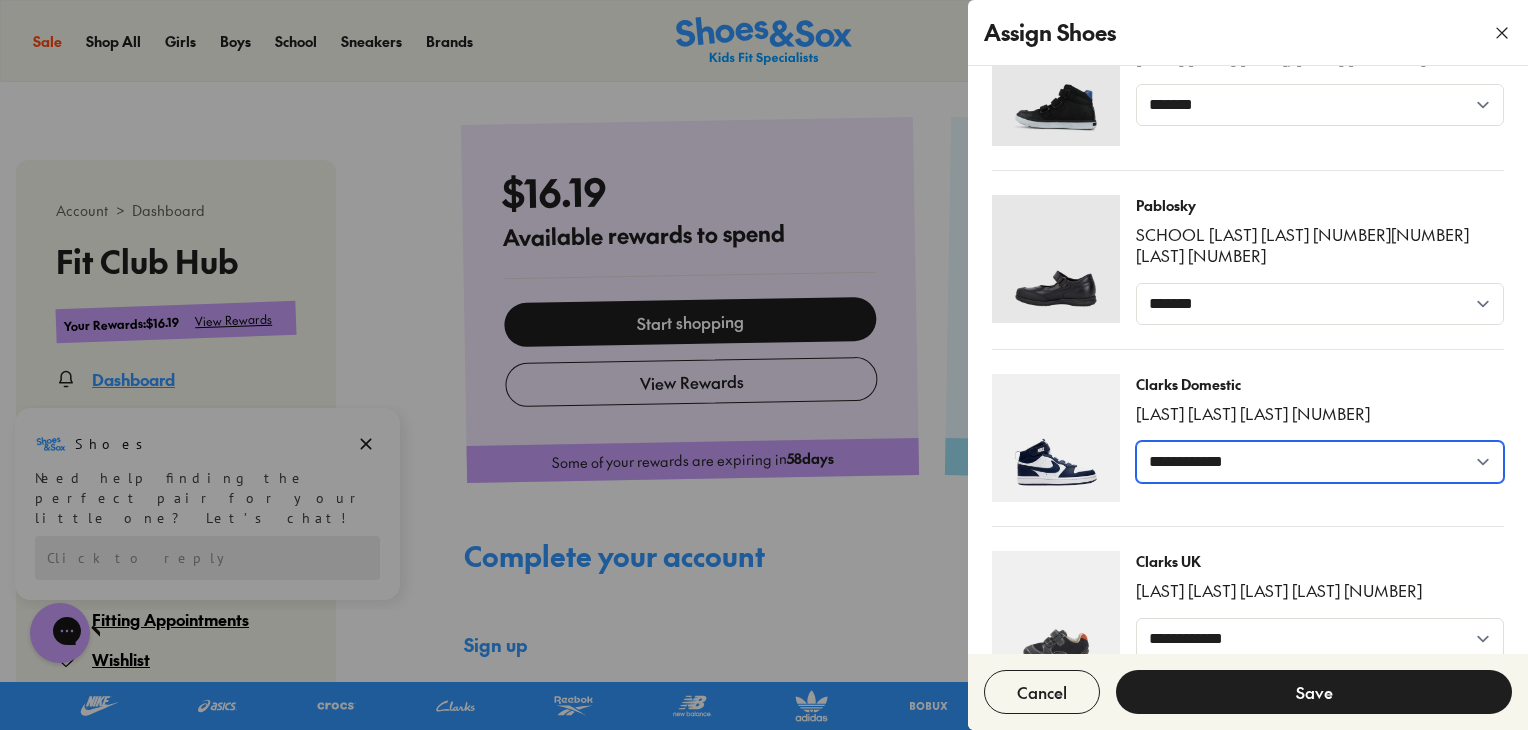 click on "**********" at bounding box center [1320, 462] 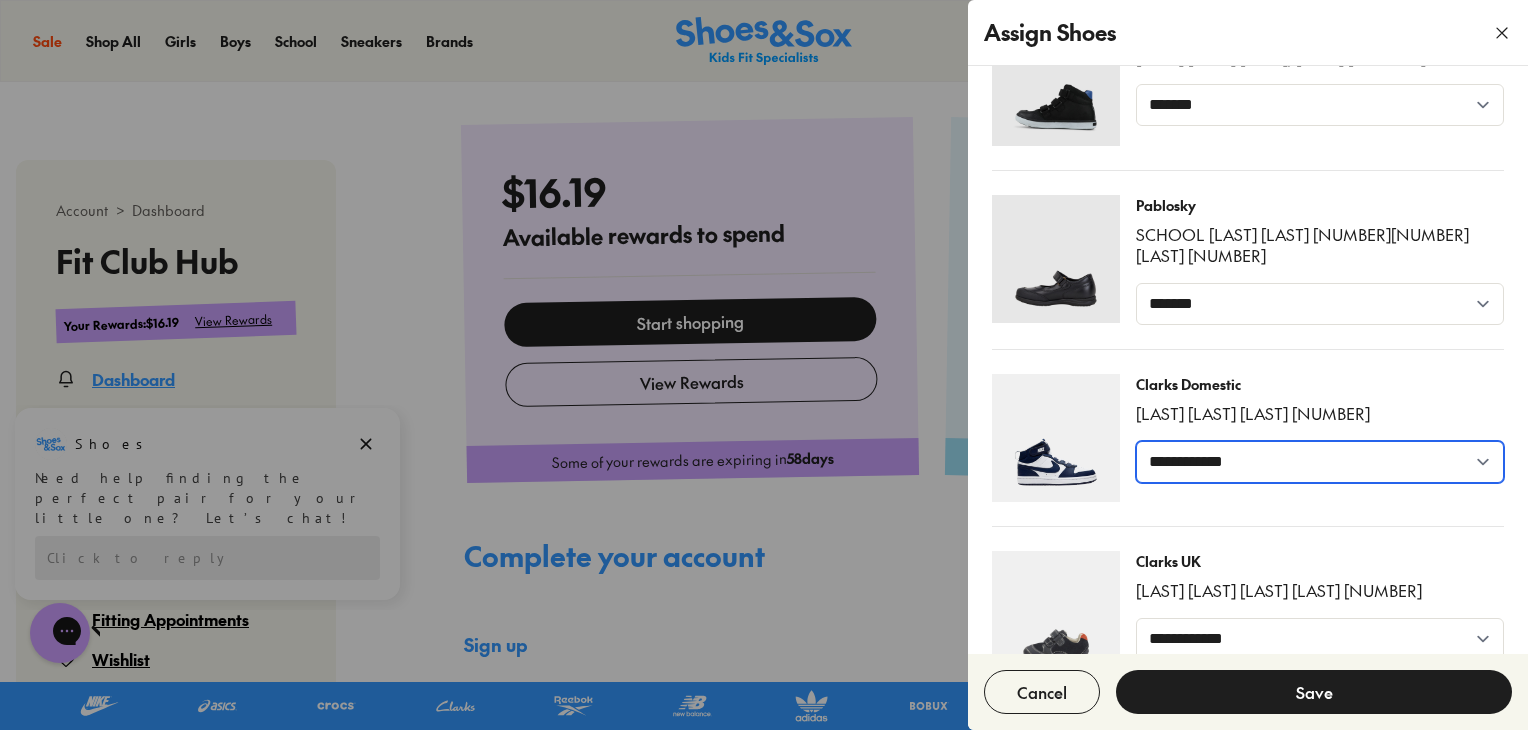 select on "*****" 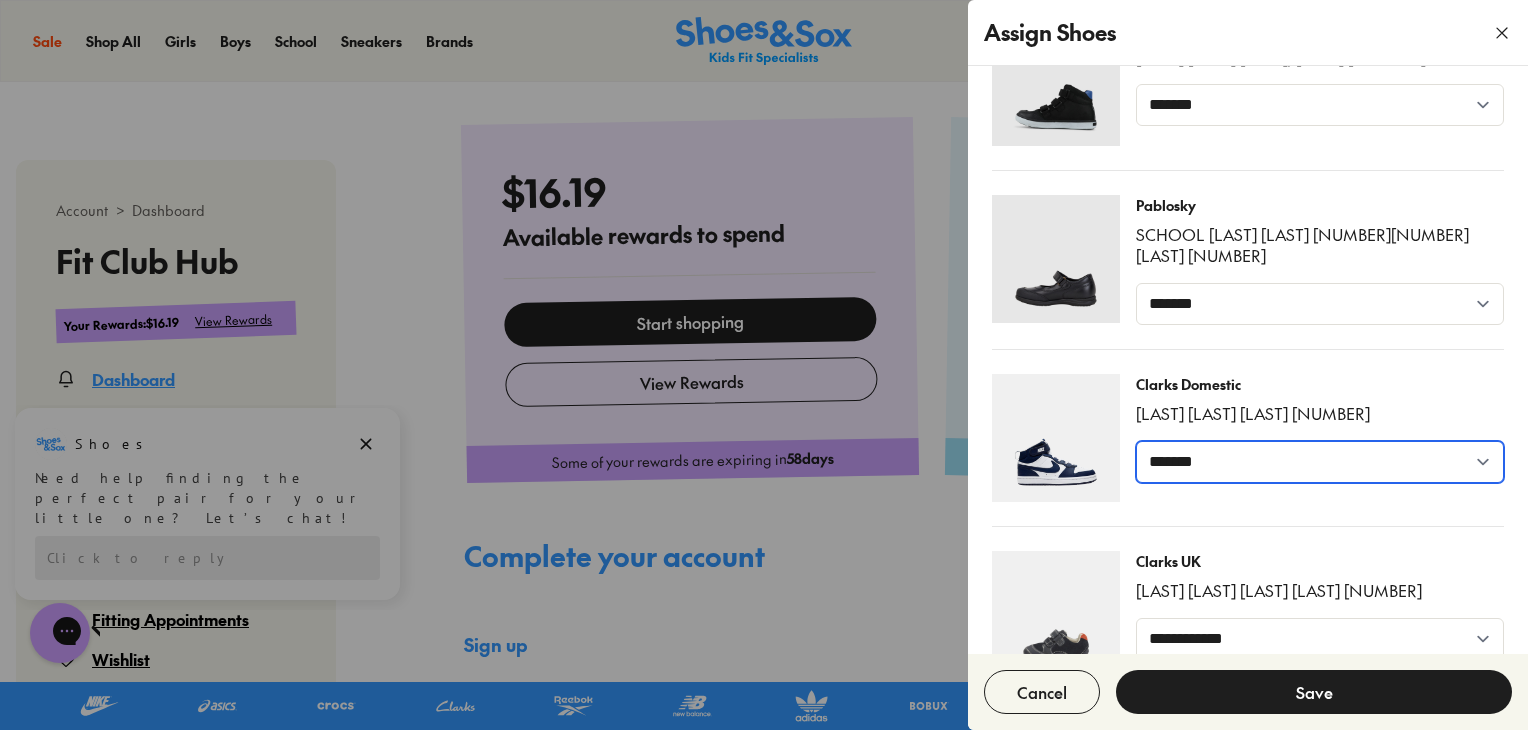 click on "**********" at bounding box center (1320, 462) 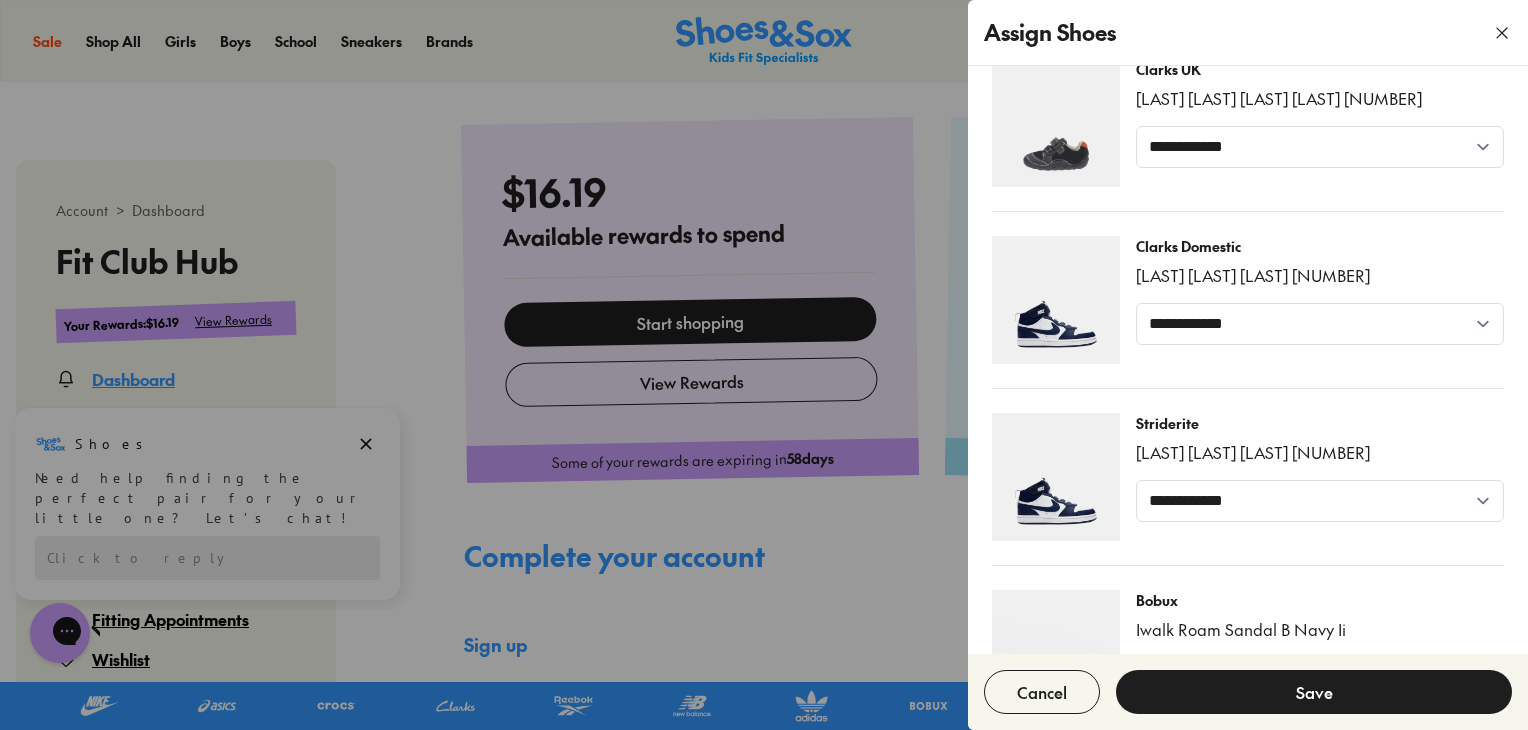 scroll, scrollTop: 1500, scrollLeft: 0, axis: vertical 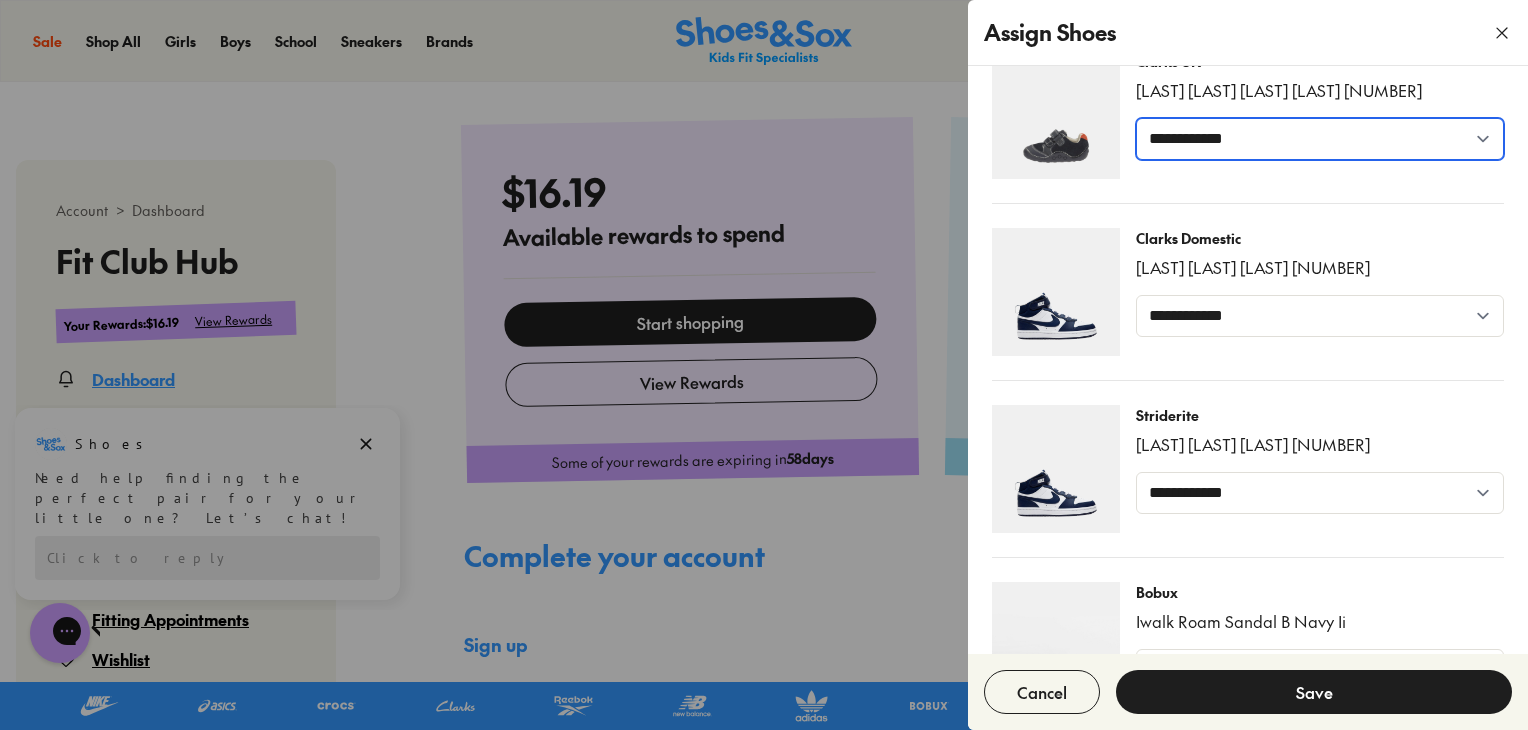 click on "**********" at bounding box center (1320, 139) 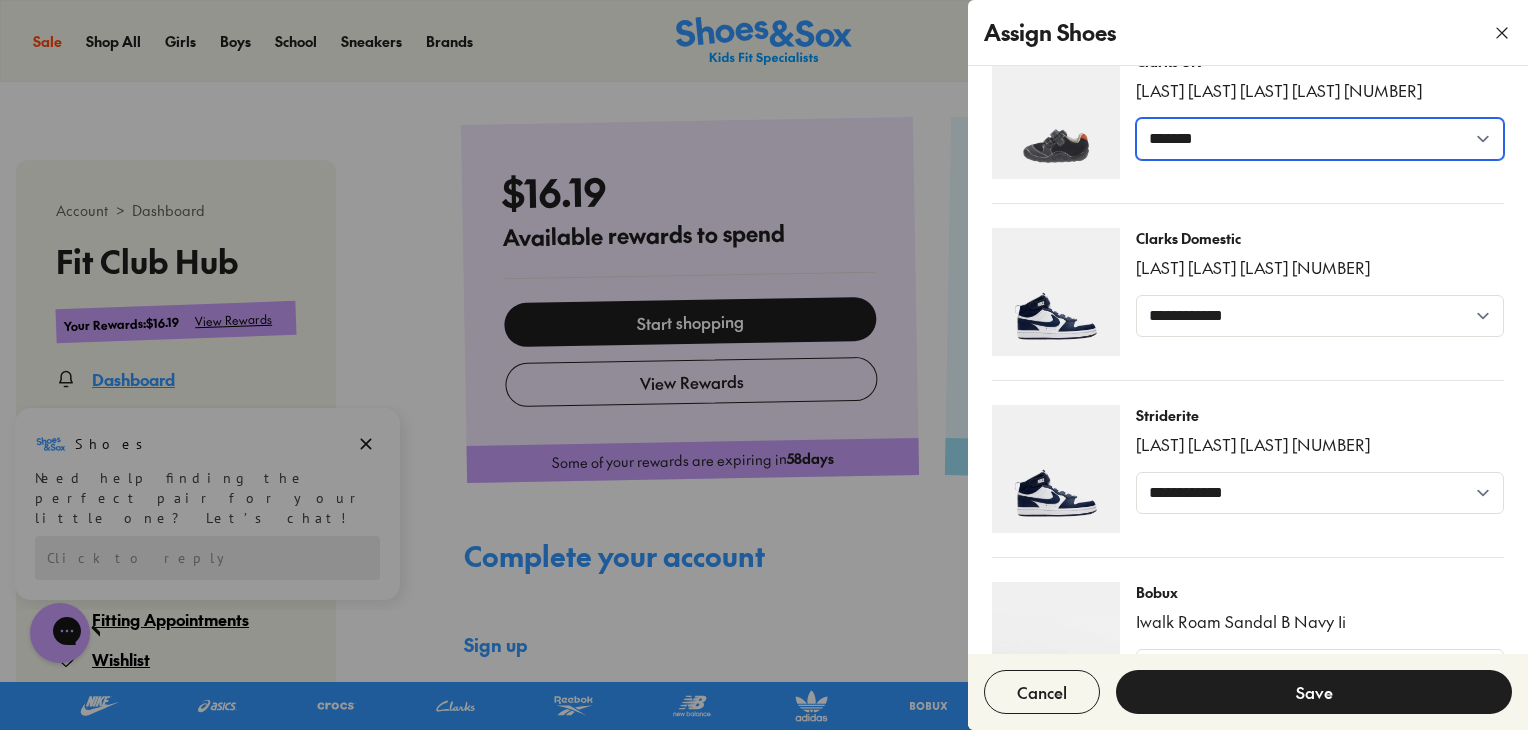 click on "**********" at bounding box center (1320, 139) 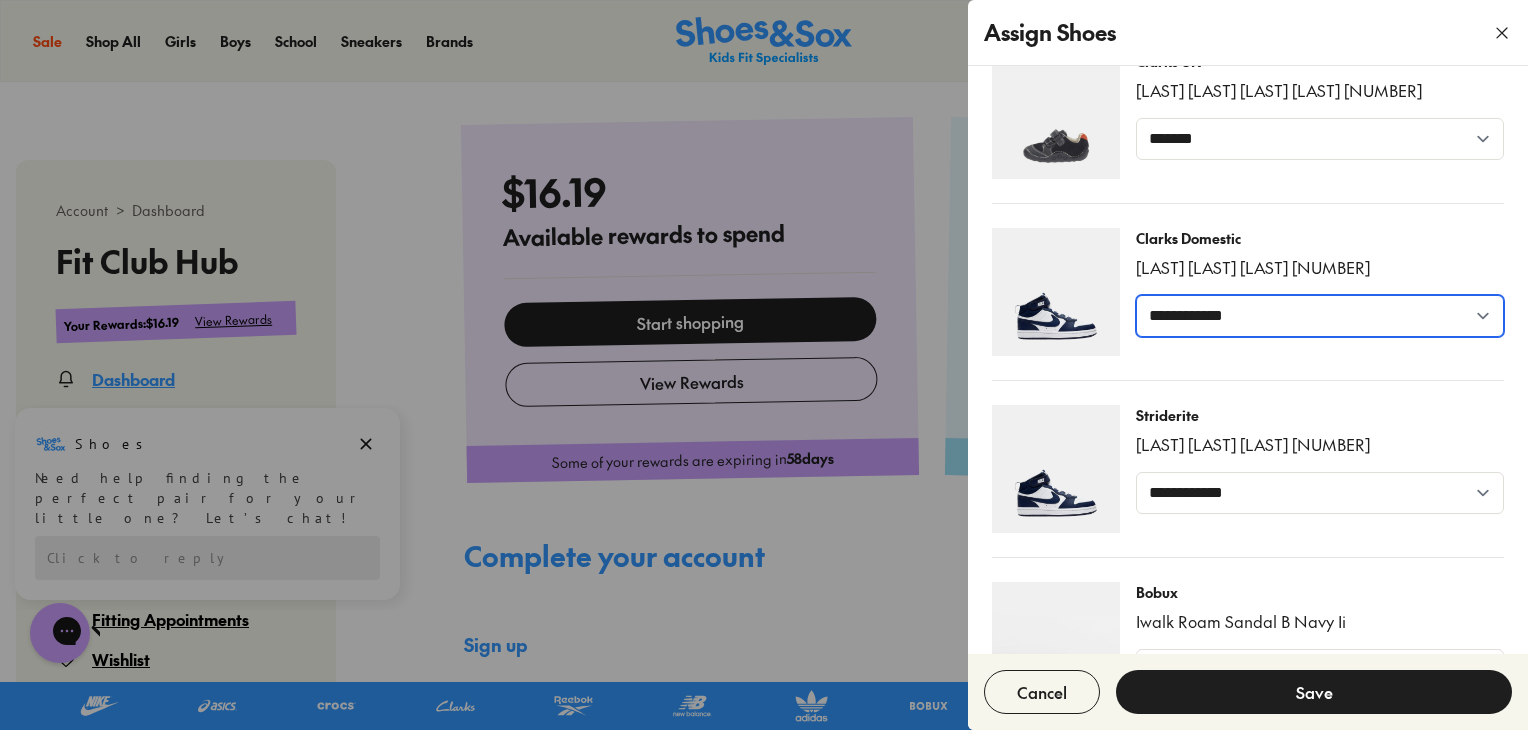 click on "**********" at bounding box center [1320, 316] 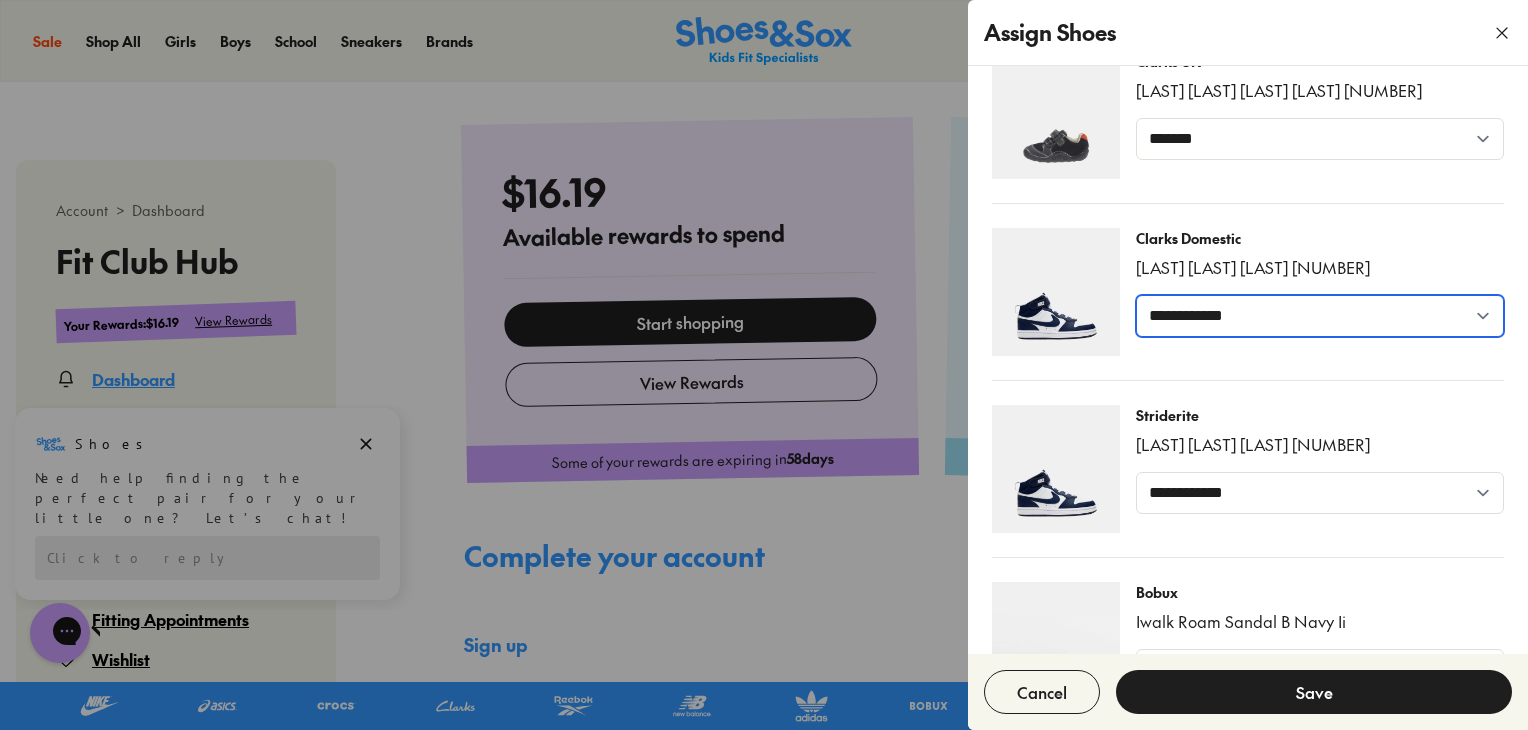 select on "*****" 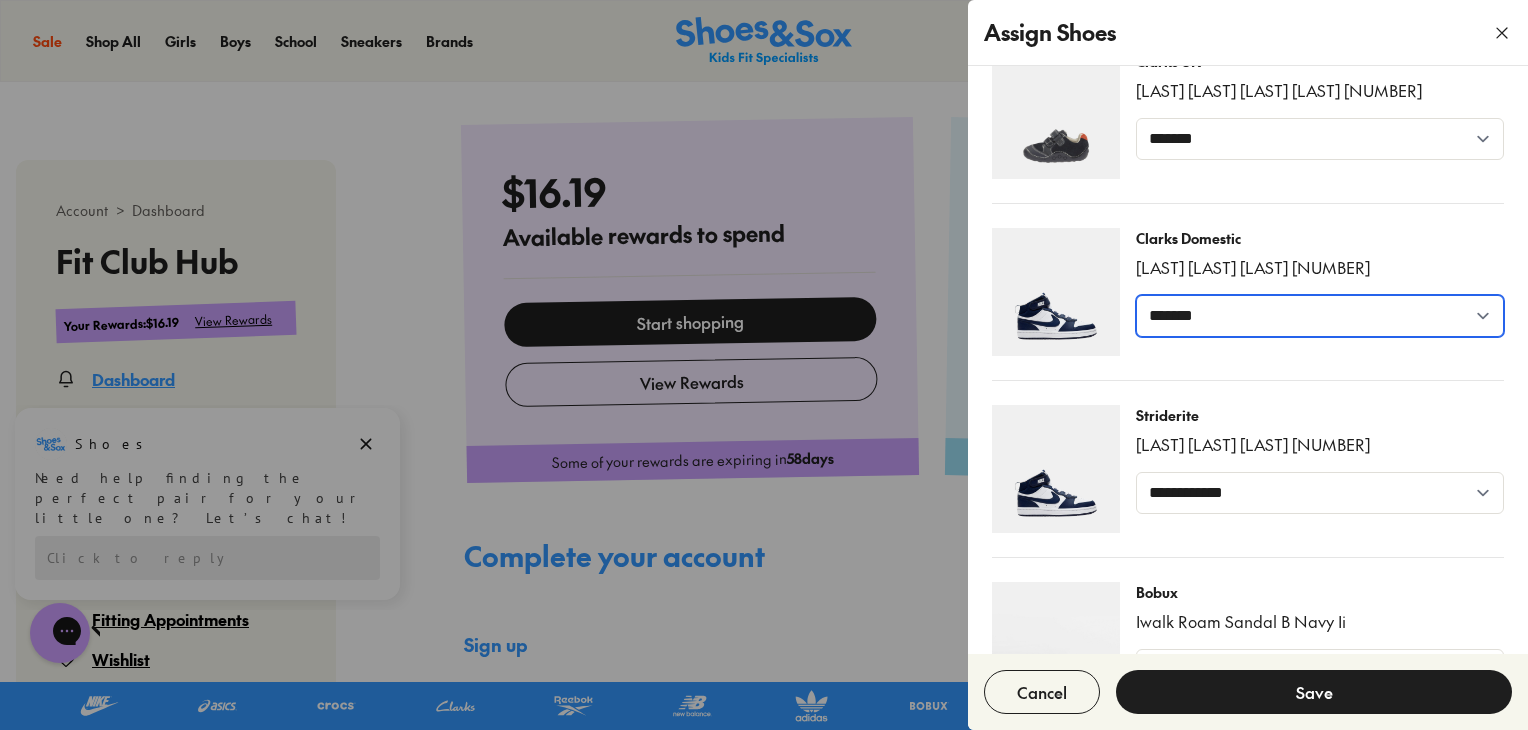 click on "**********" at bounding box center [1320, 316] 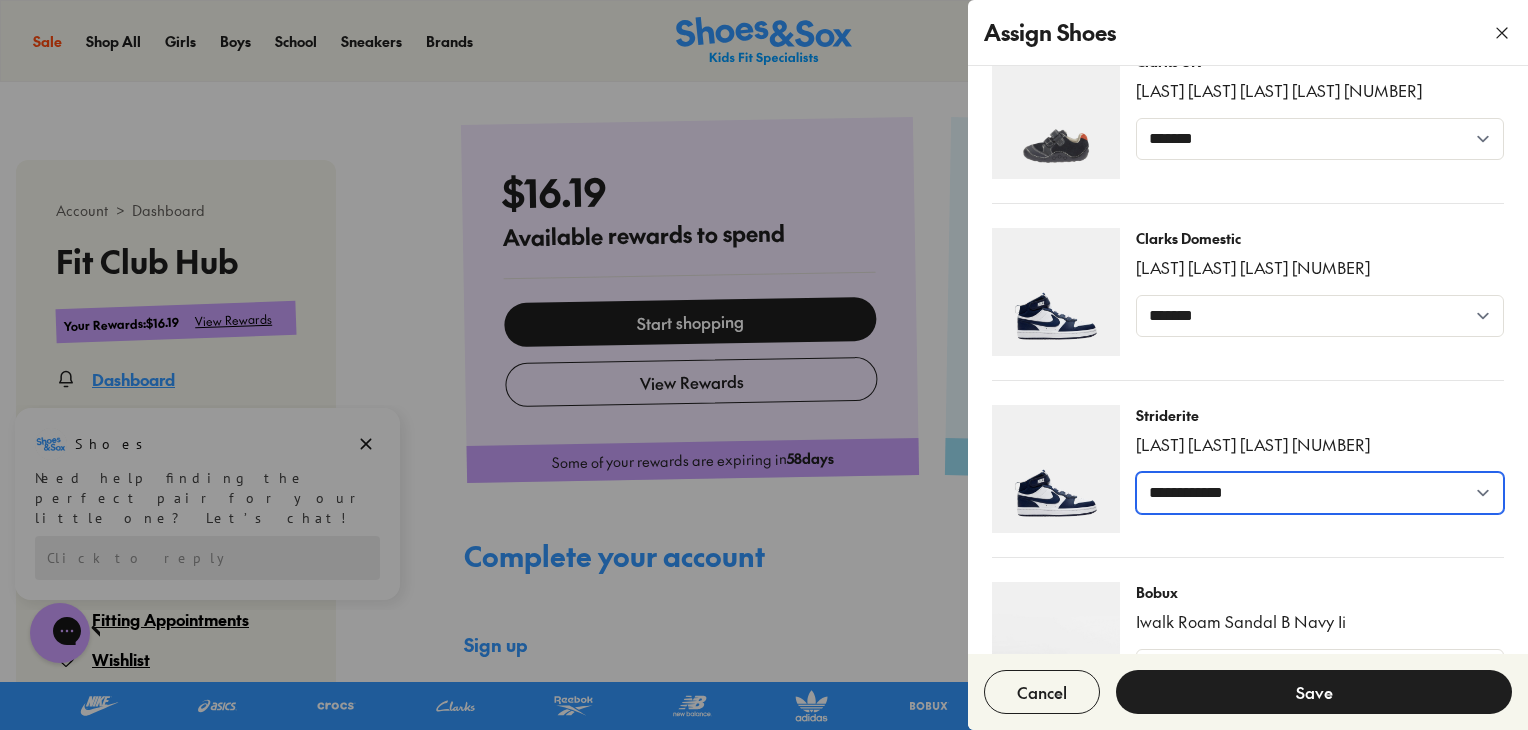 click on "**********" at bounding box center [1320, 493] 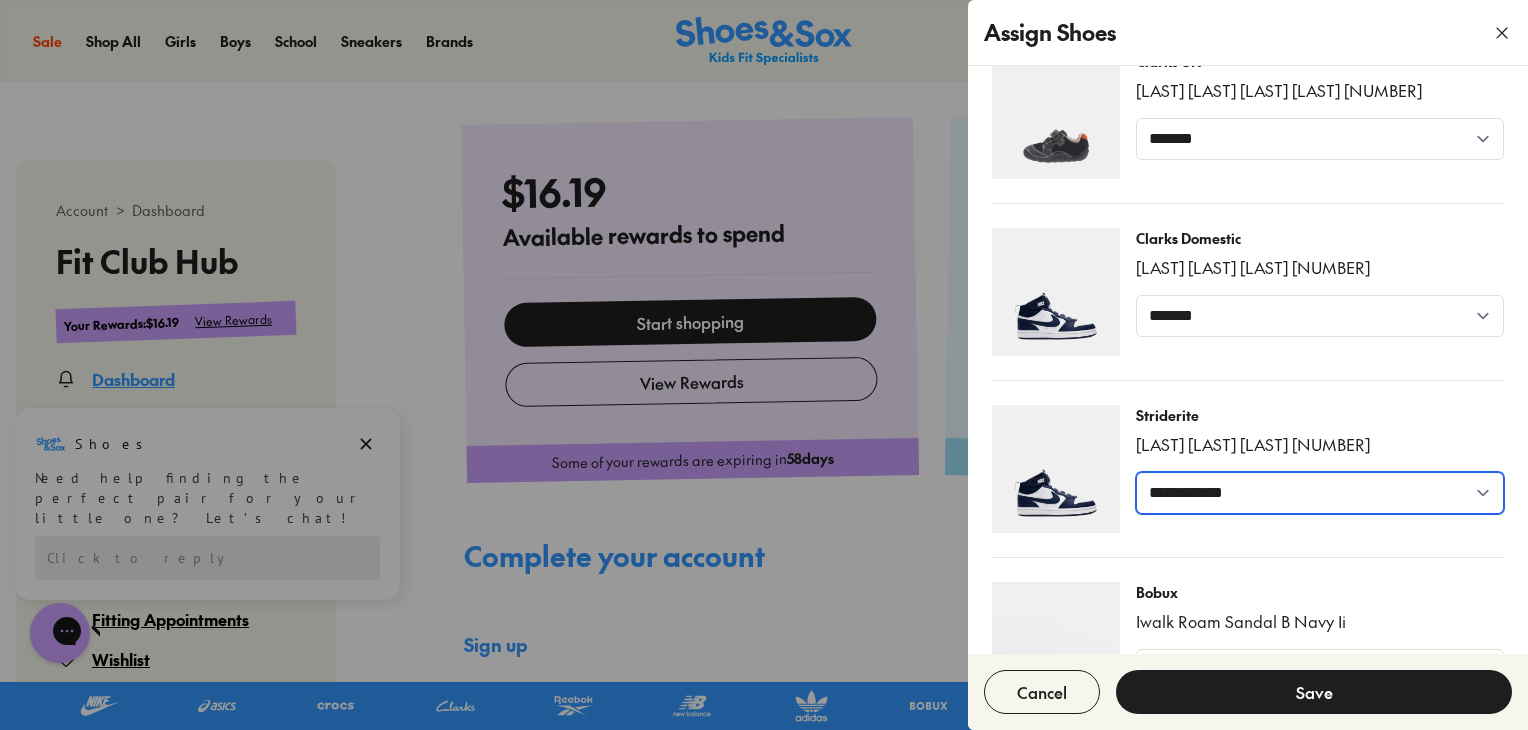 select on "*****" 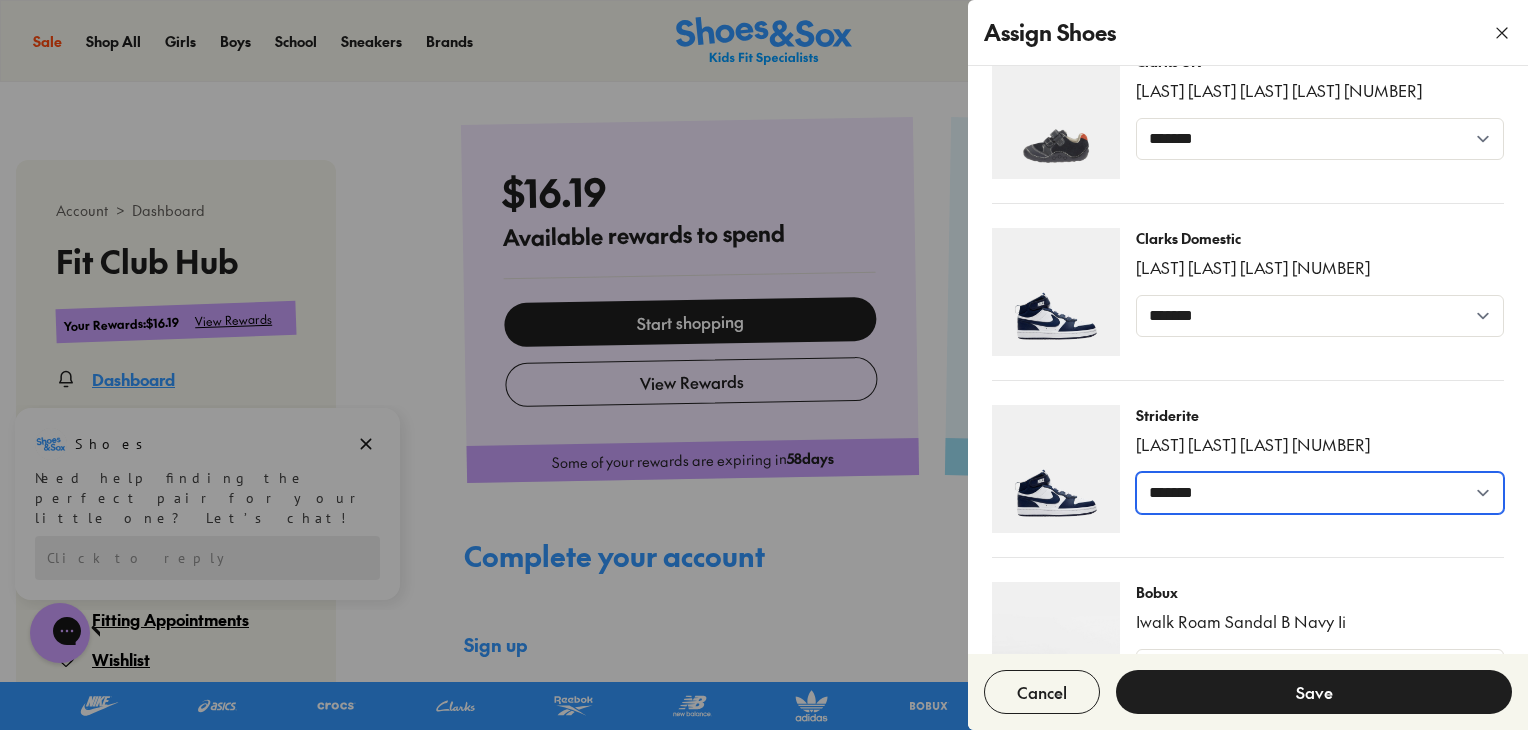 click on "**********" at bounding box center (1320, 493) 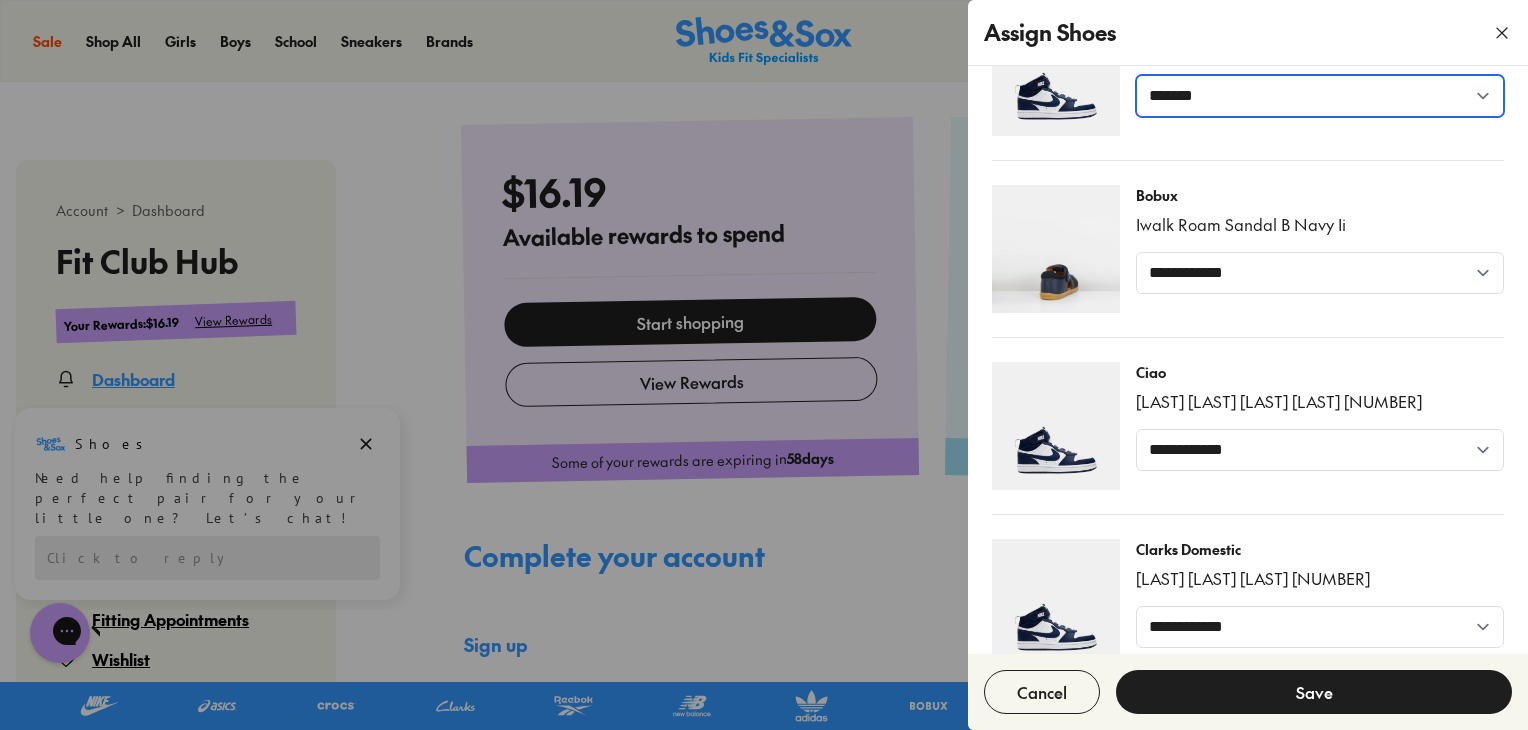 scroll, scrollTop: 1900, scrollLeft: 0, axis: vertical 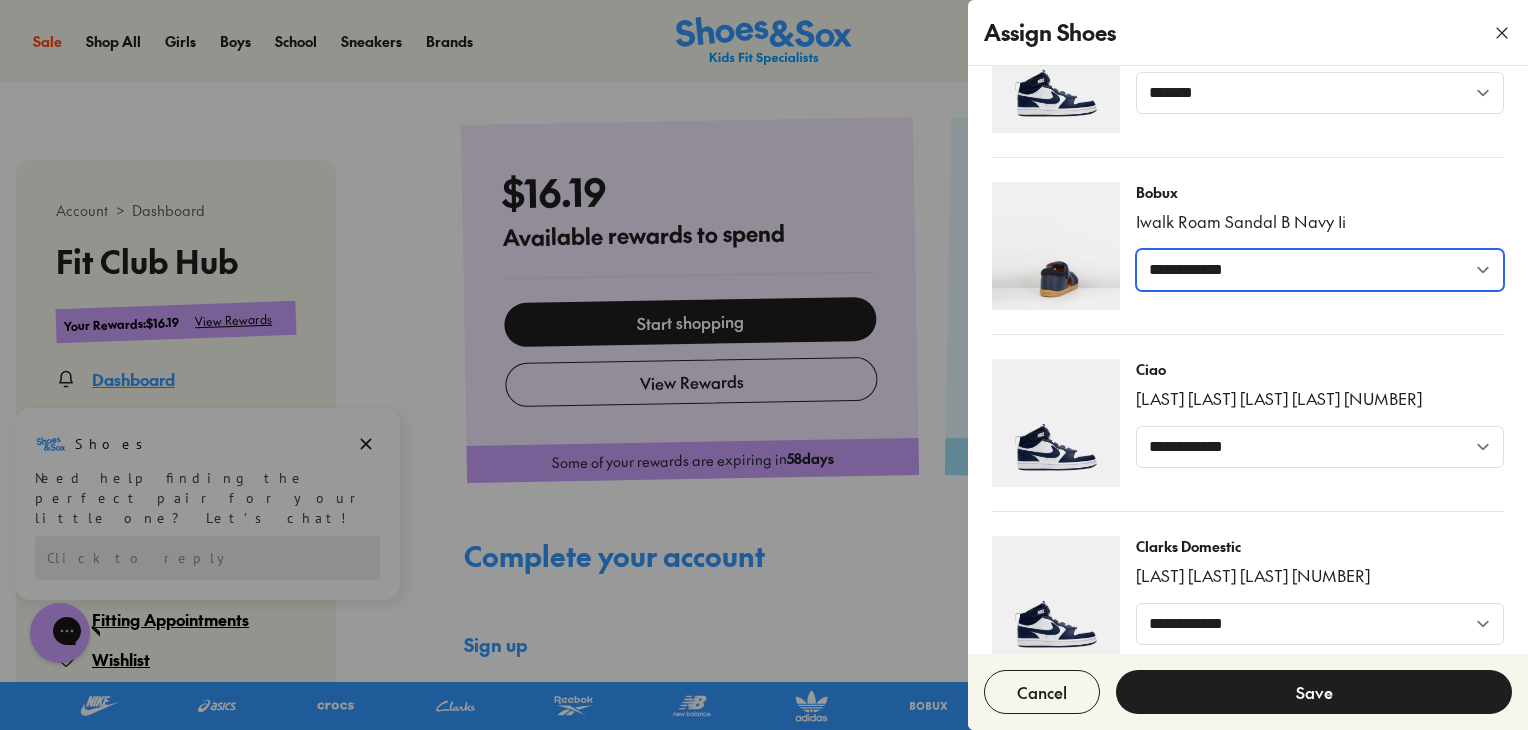 click on "**********" at bounding box center [1320, 270] 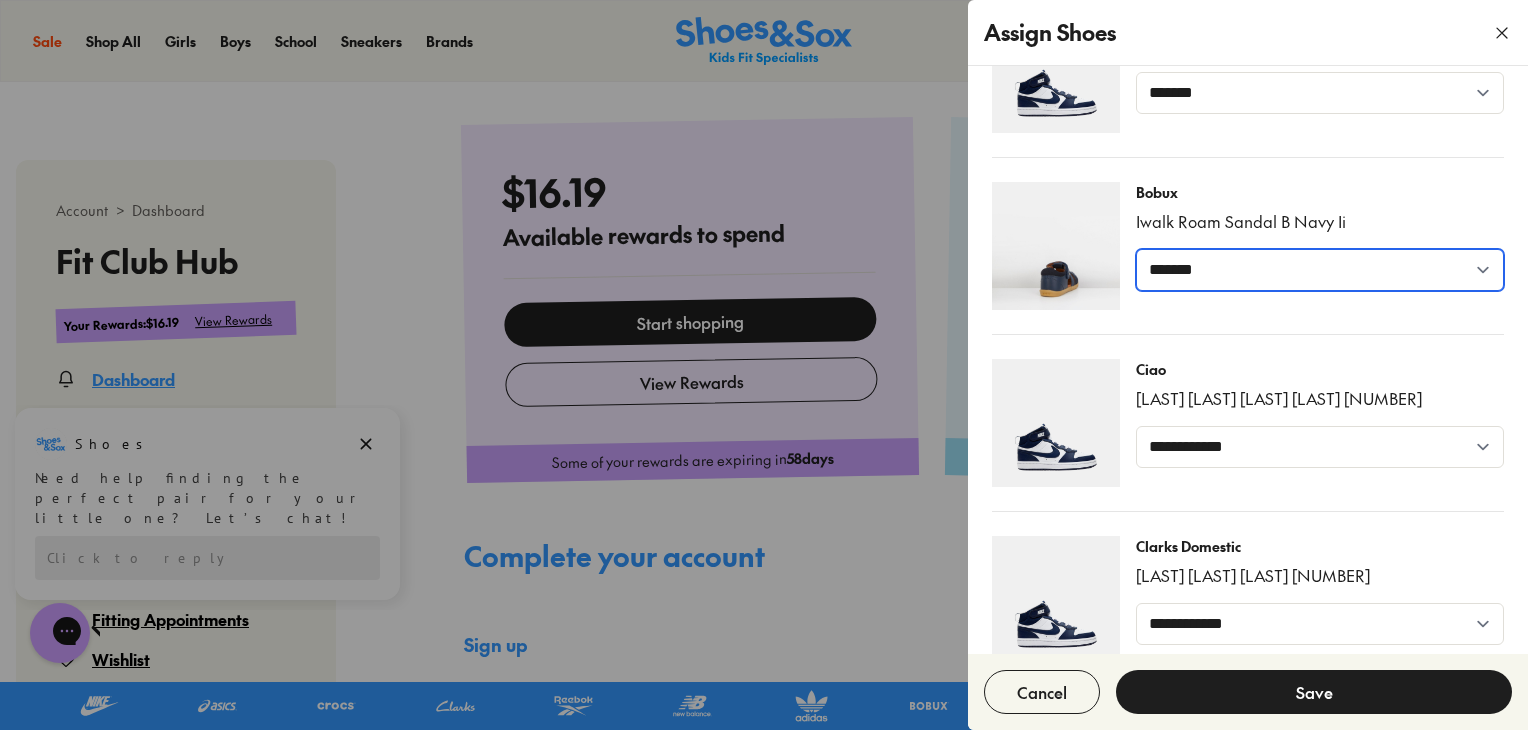 click on "**********" at bounding box center (1320, 270) 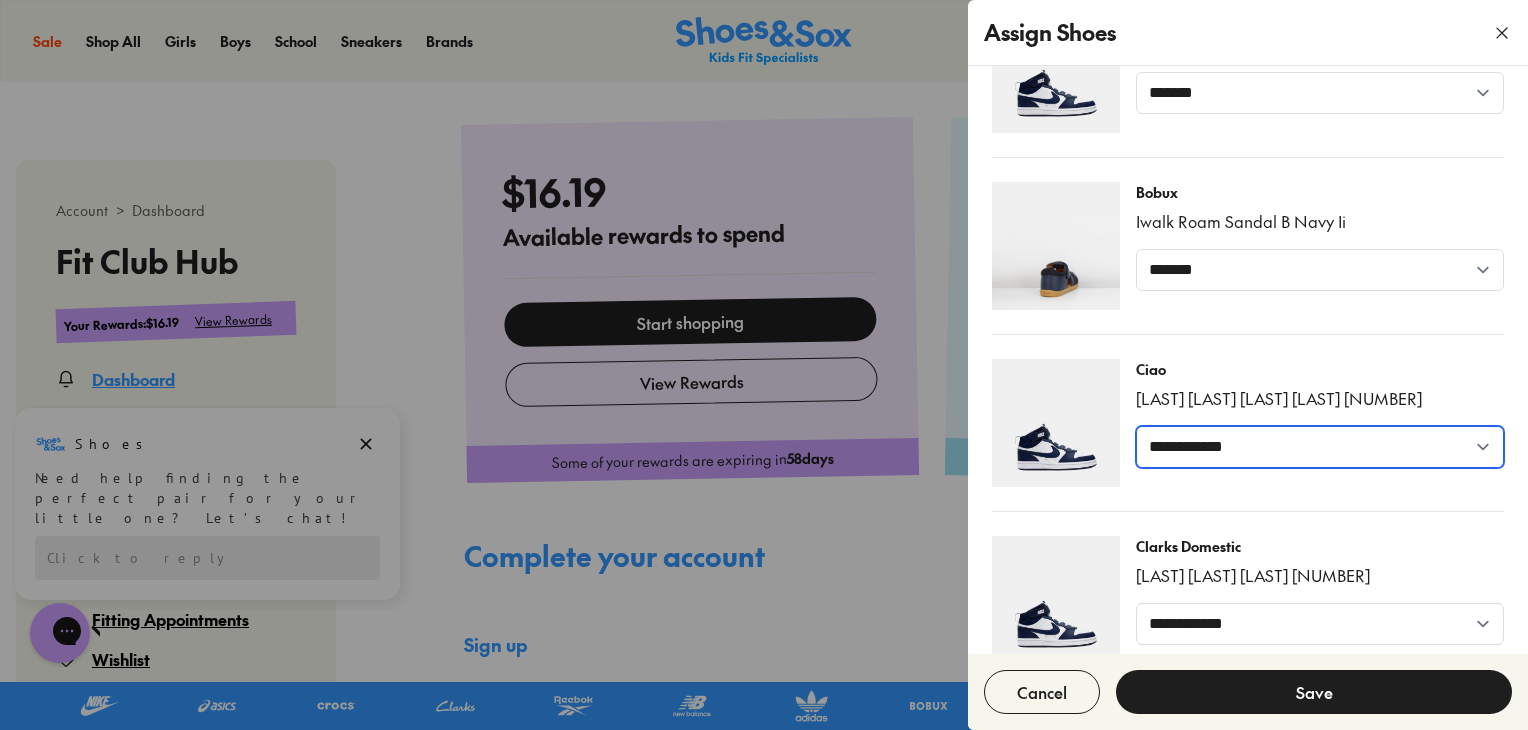 click on "**********" at bounding box center (1320, 447) 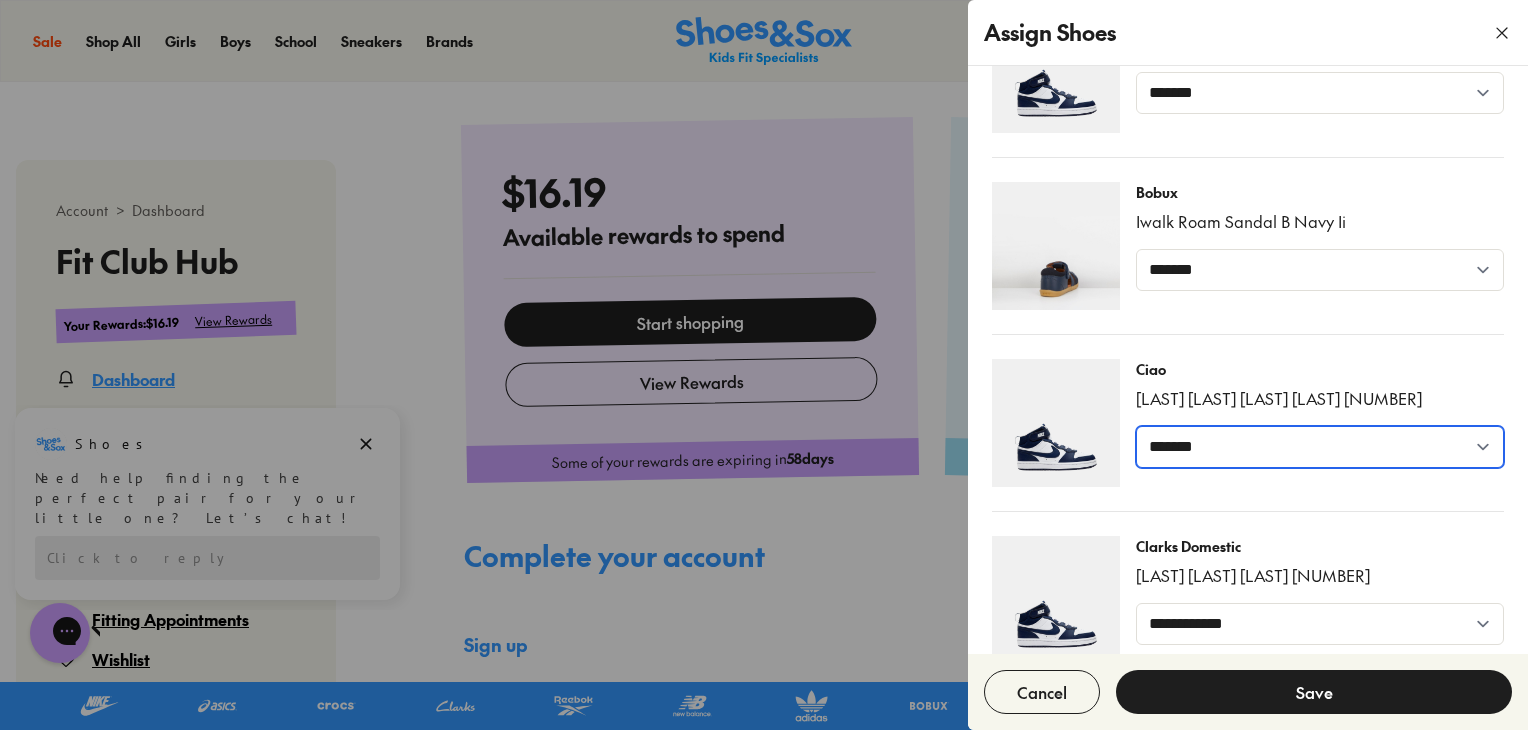 click on "**********" at bounding box center (1320, 447) 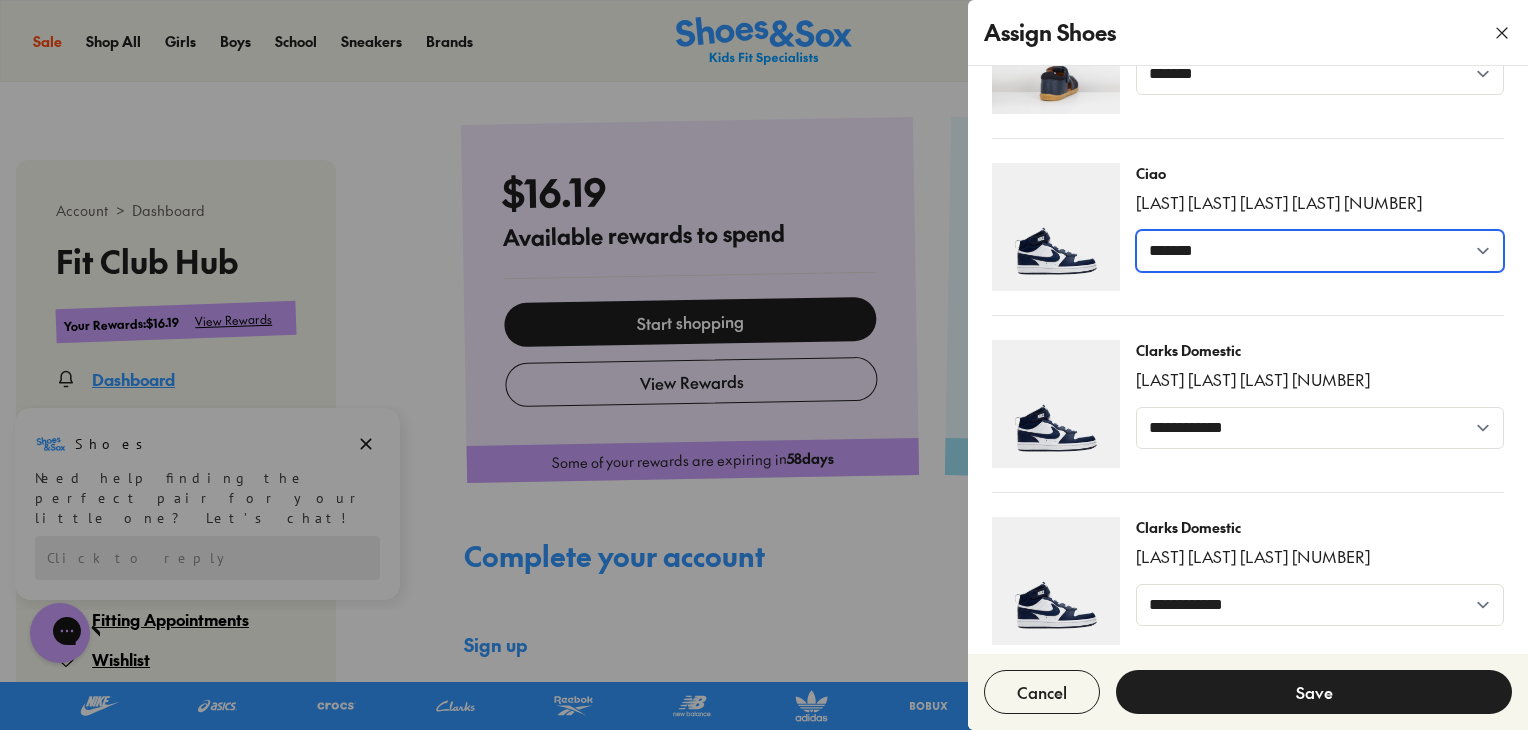 scroll, scrollTop: 2101, scrollLeft: 0, axis: vertical 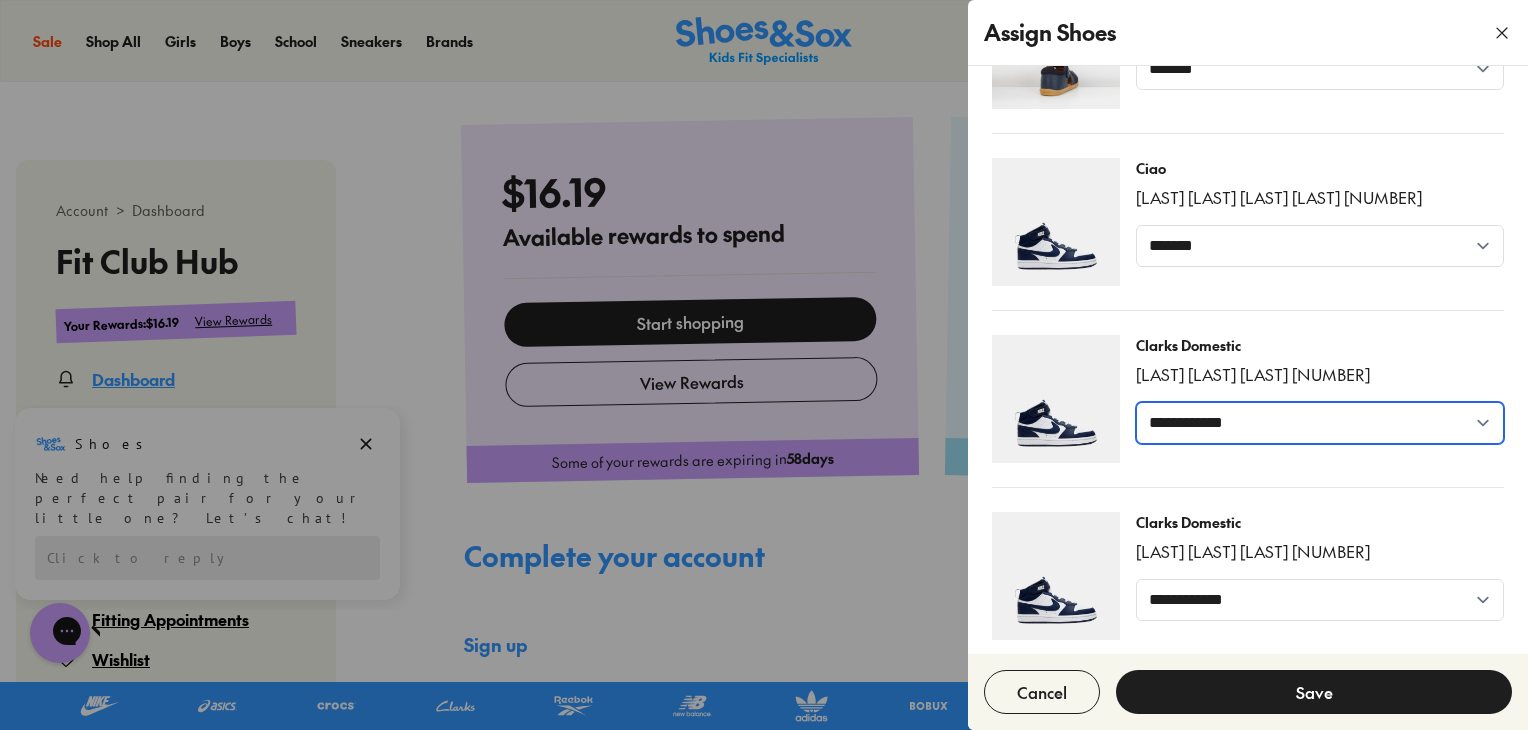 click on "**********" at bounding box center (1320, 423) 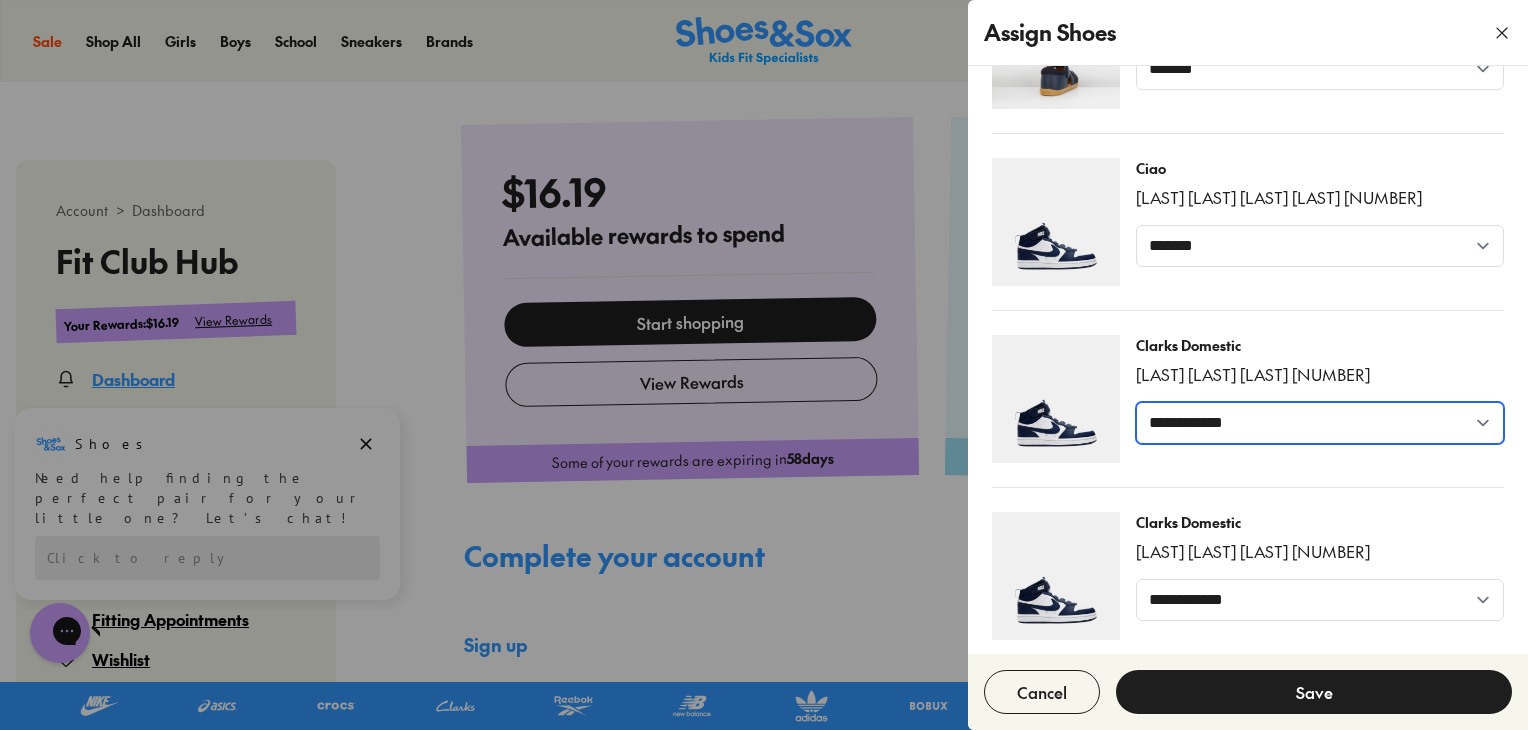 select on "*****" 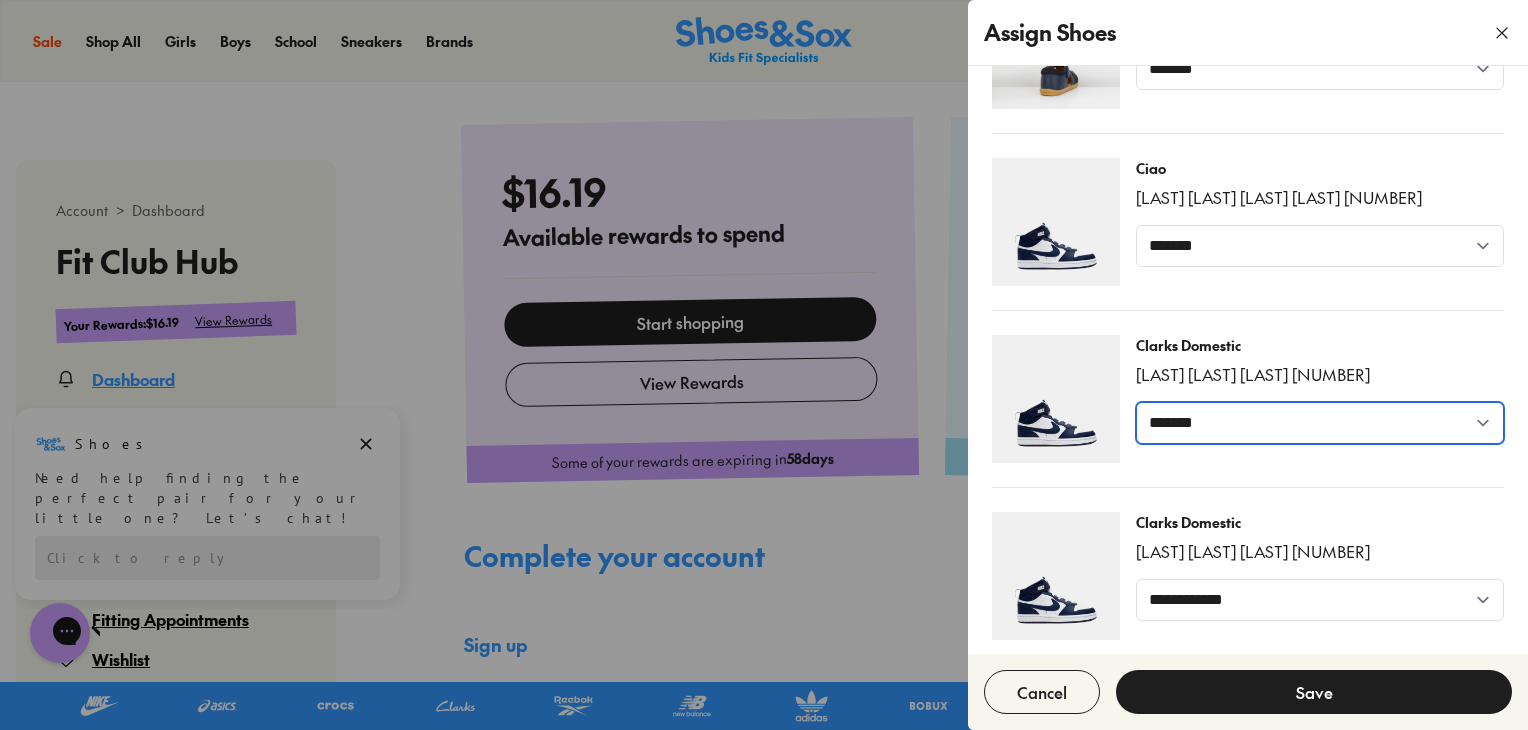 click on "**********" at bounding box center [1320, 423] 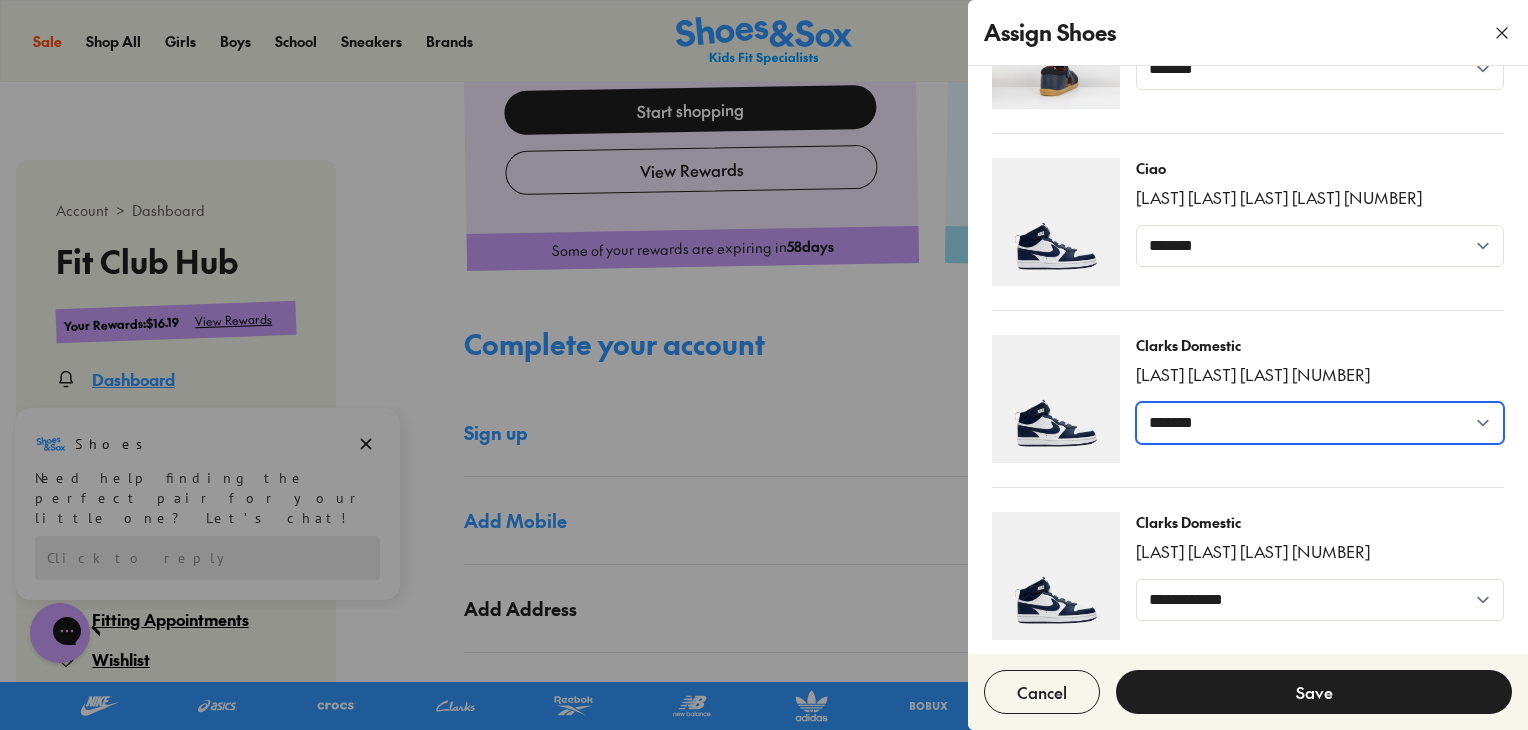 scroll, scrollTop: 1200, scrollLeft: 0, axis: vertical 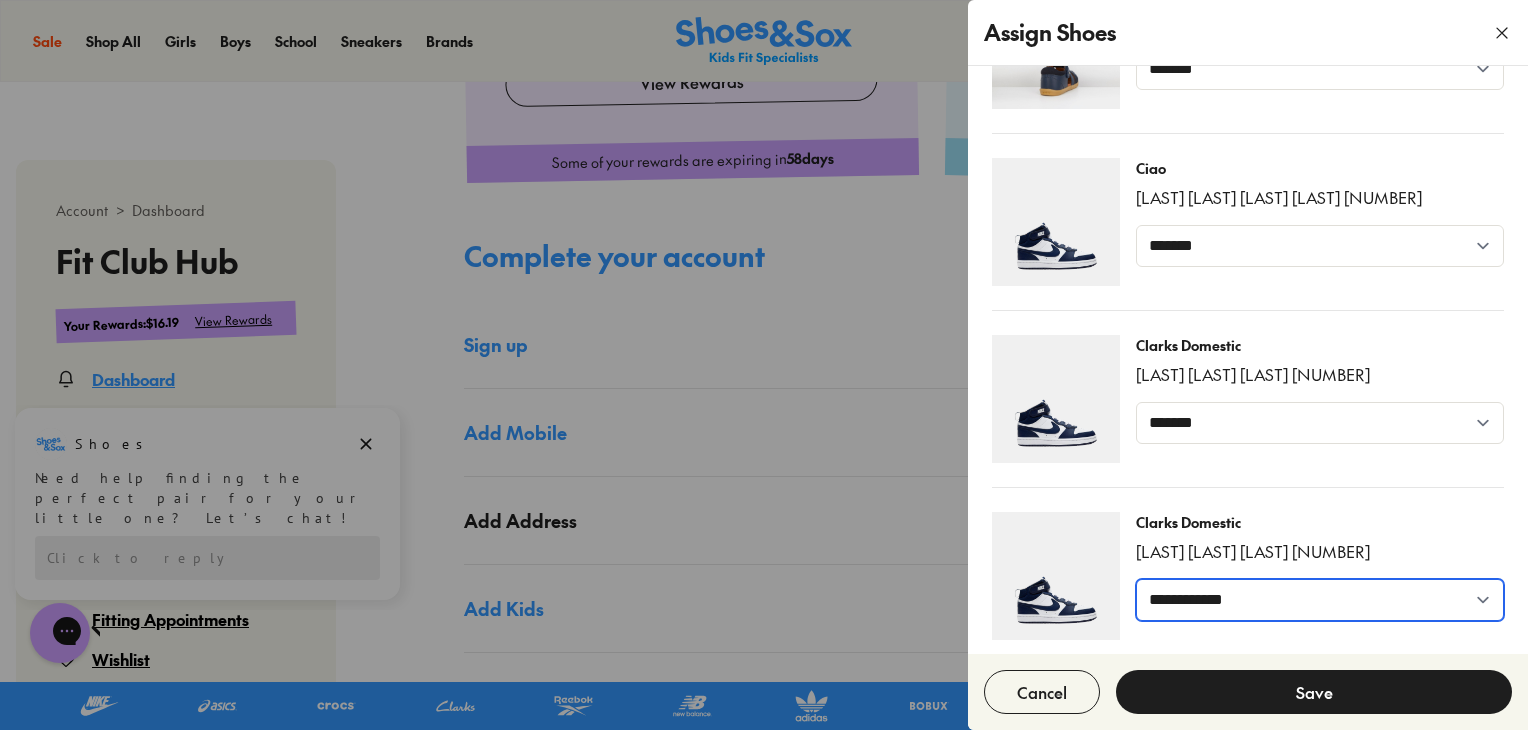 click on "**********" at bounding box center [1320, 600] 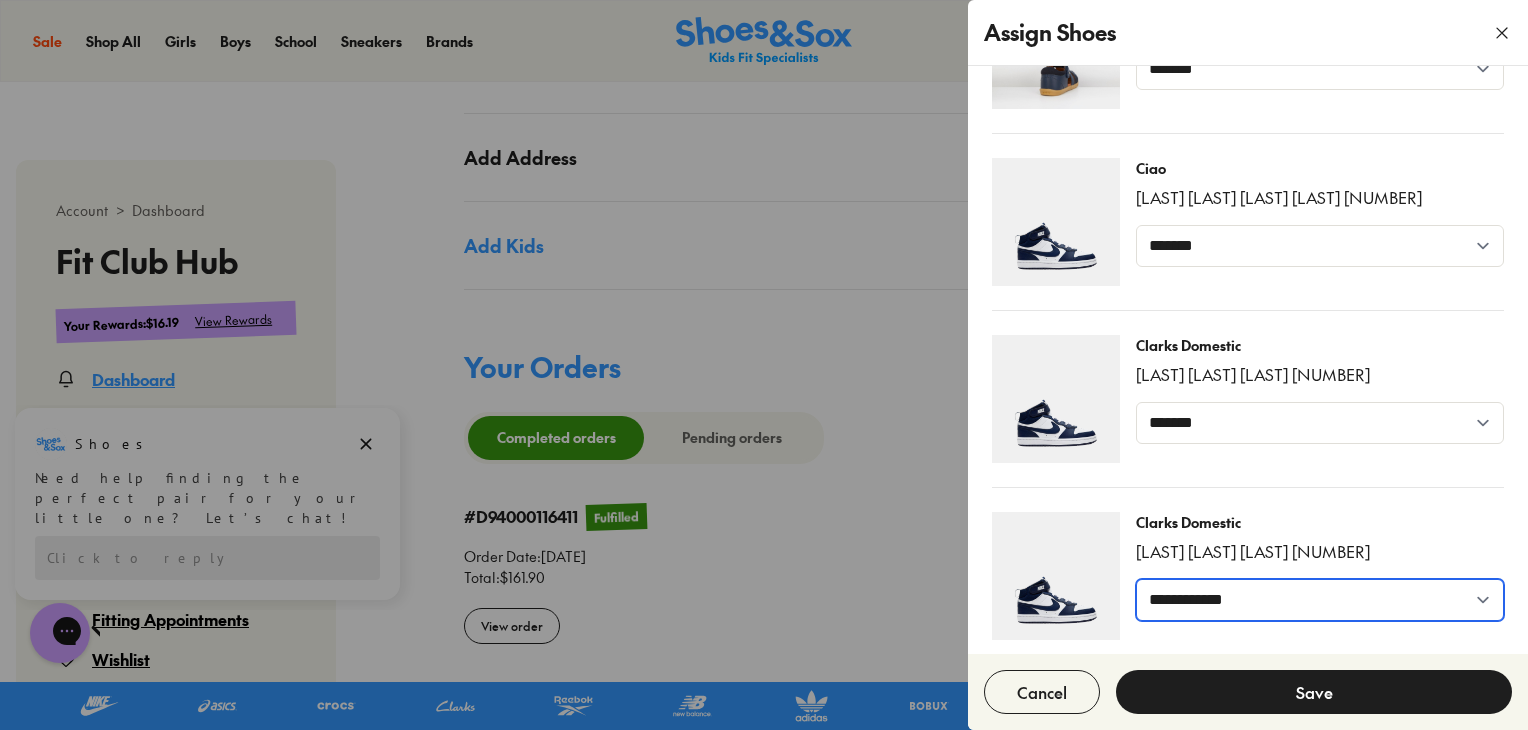 scroll, scrollTop: 1600, scrollLeft: 0, axis: vertical 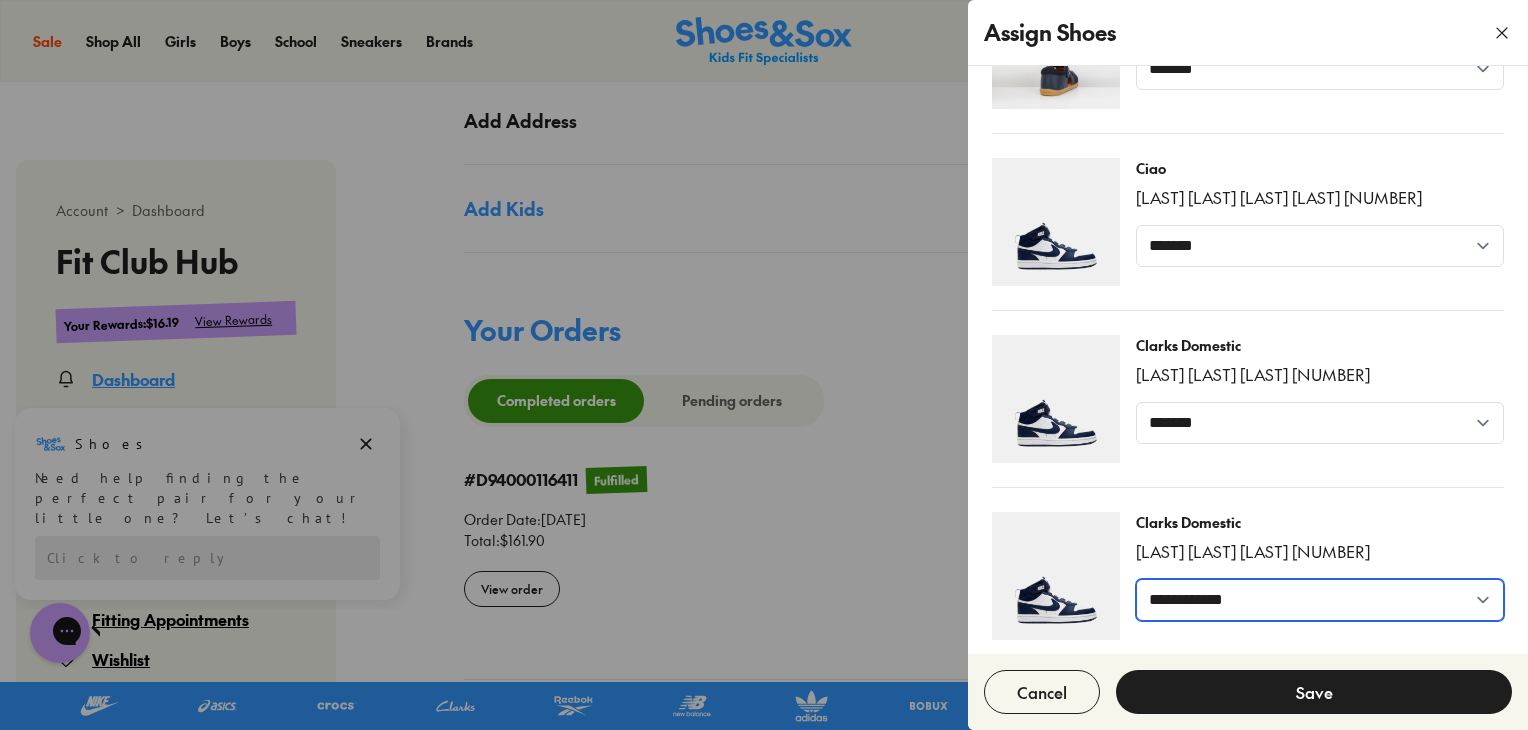 click on "**********" at bounding box center (1320, 600) 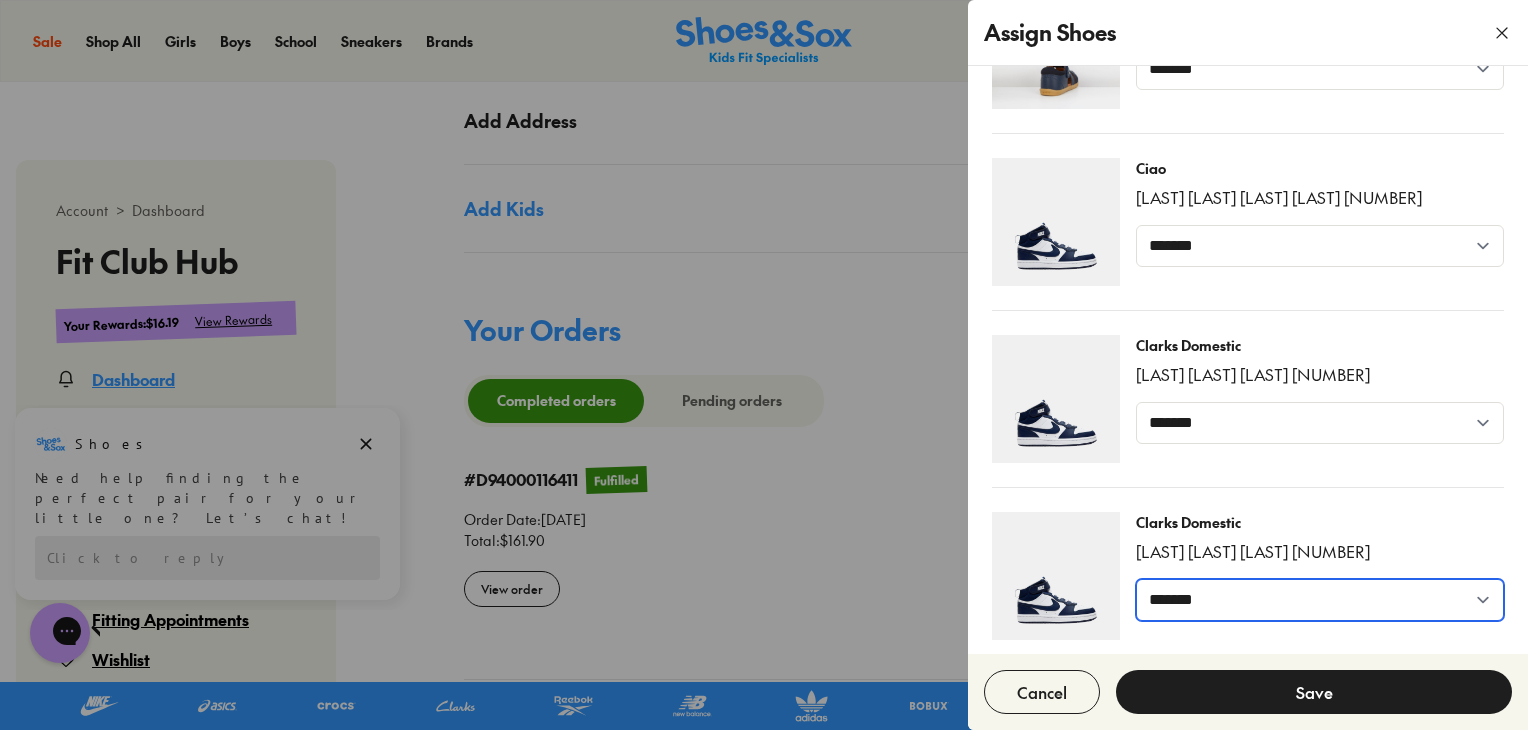 click on "**********" at bounding box center [1320, 600] 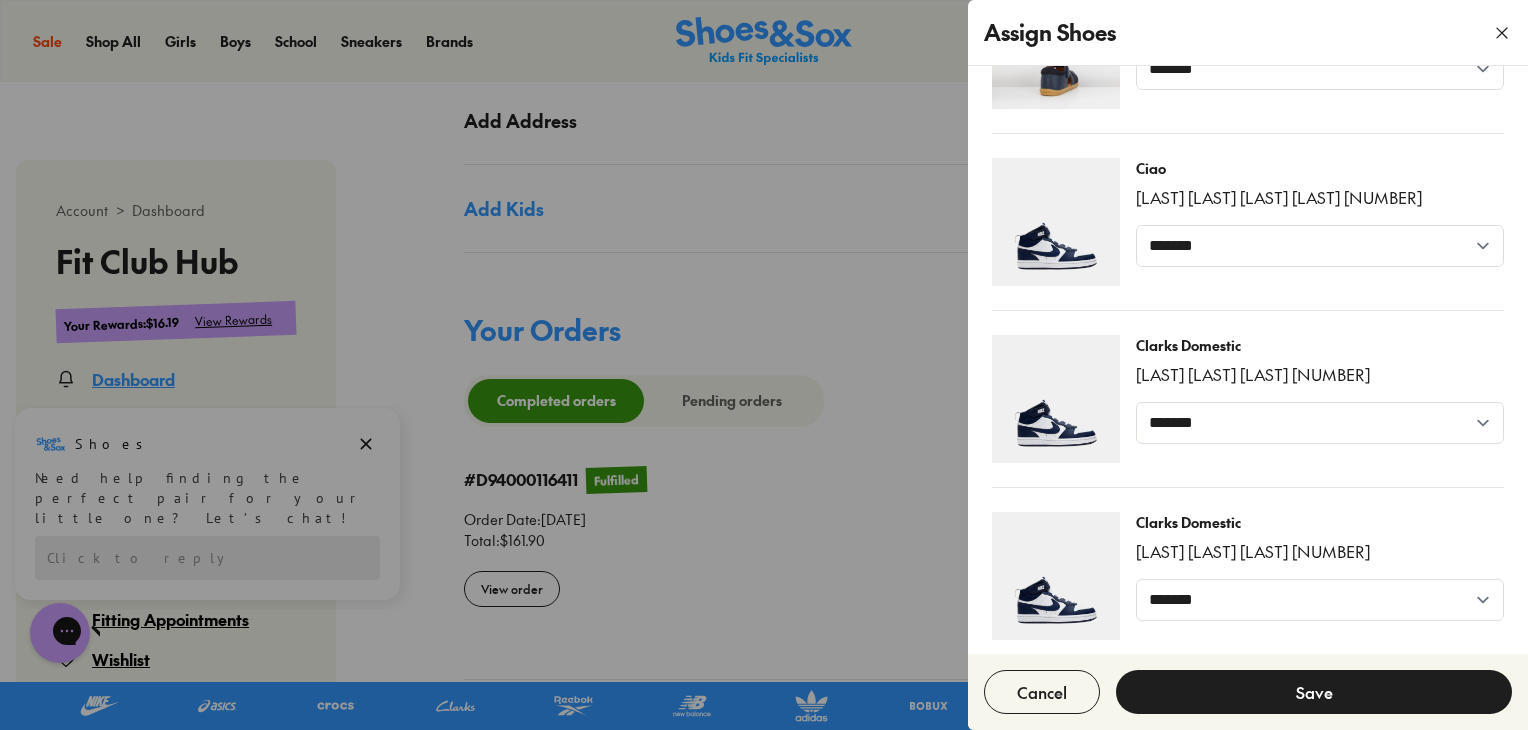 click on "Save" at bounding box center [1314, 692] 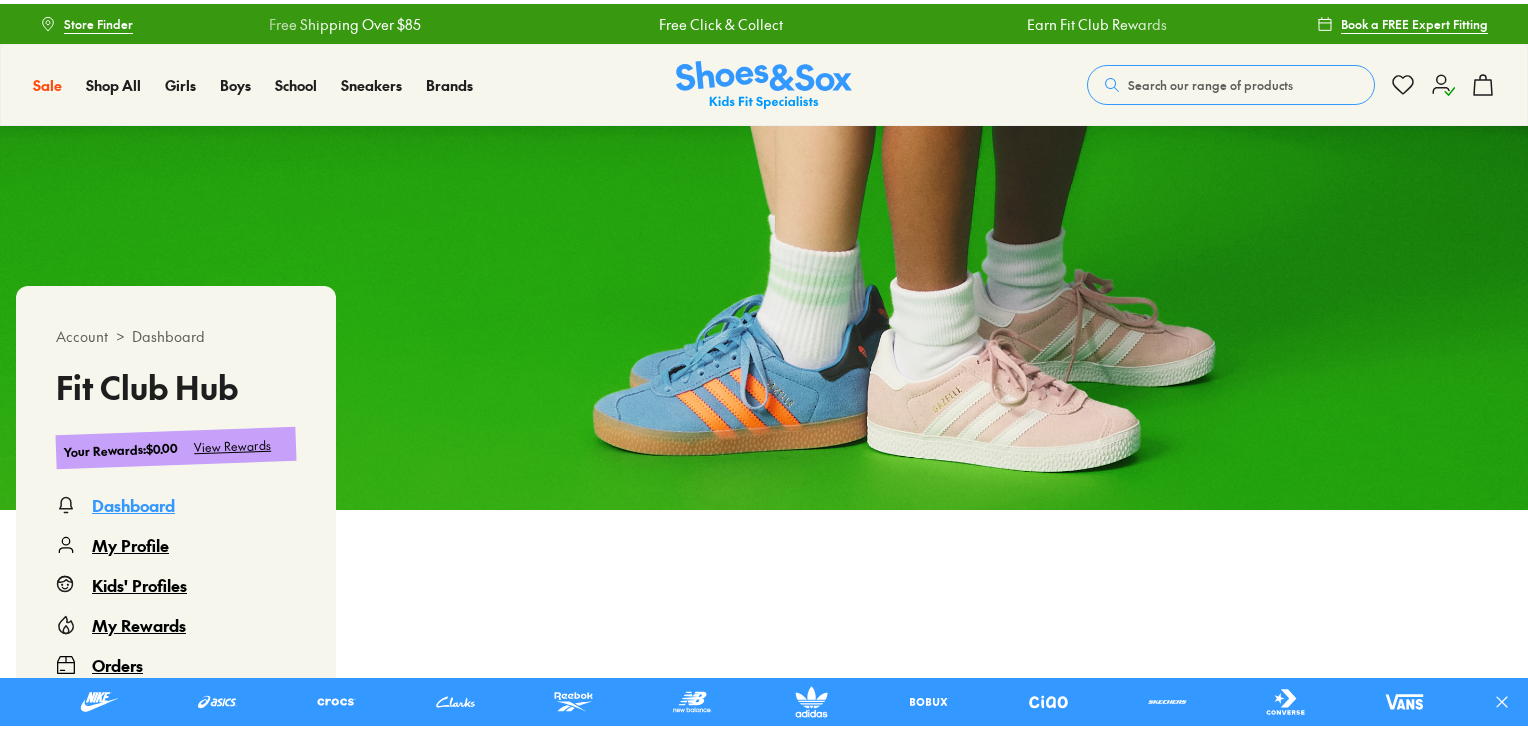 scroll, scrollTop: 0, scrollLeft: 0, axis: both 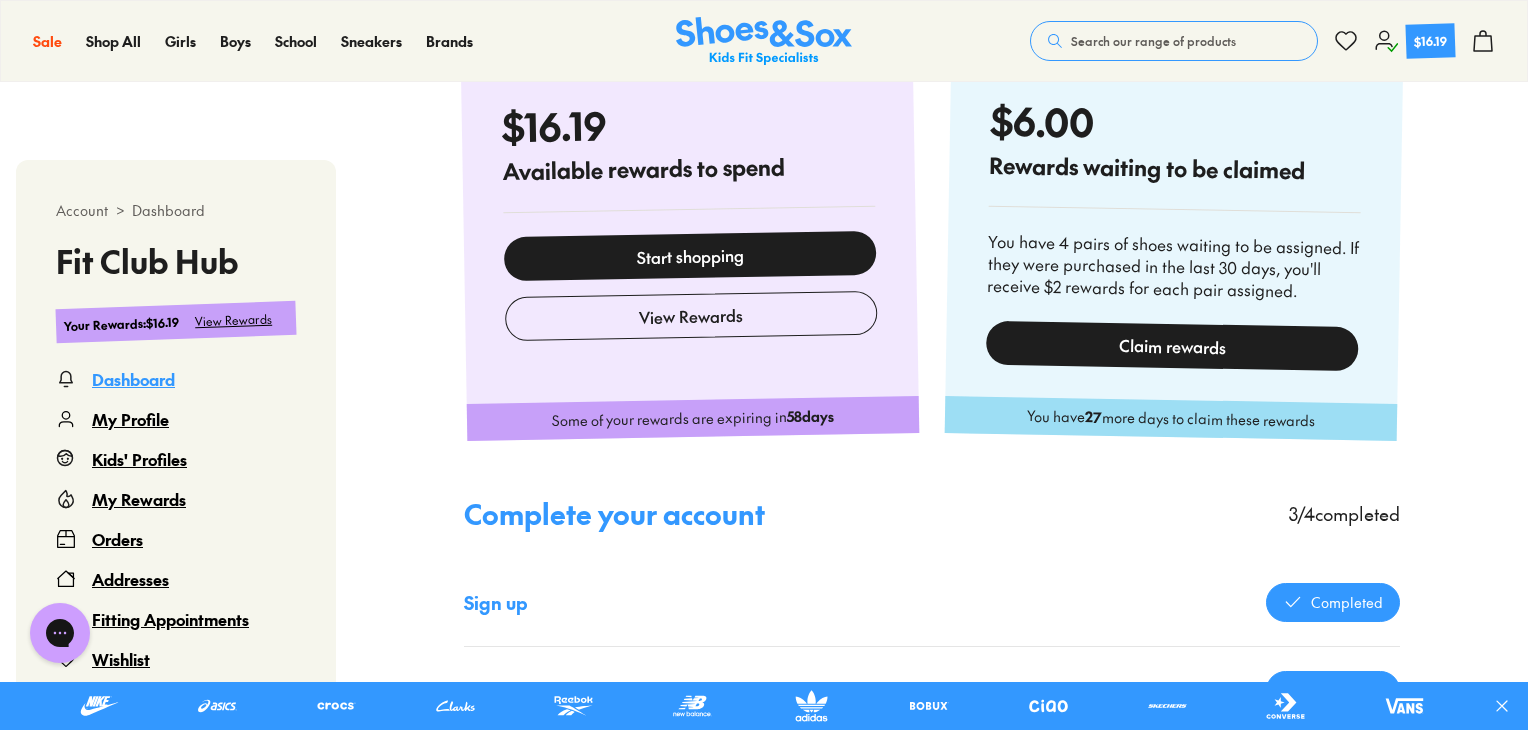 click on "Claim rewards" at bounding box center [1172, 345] 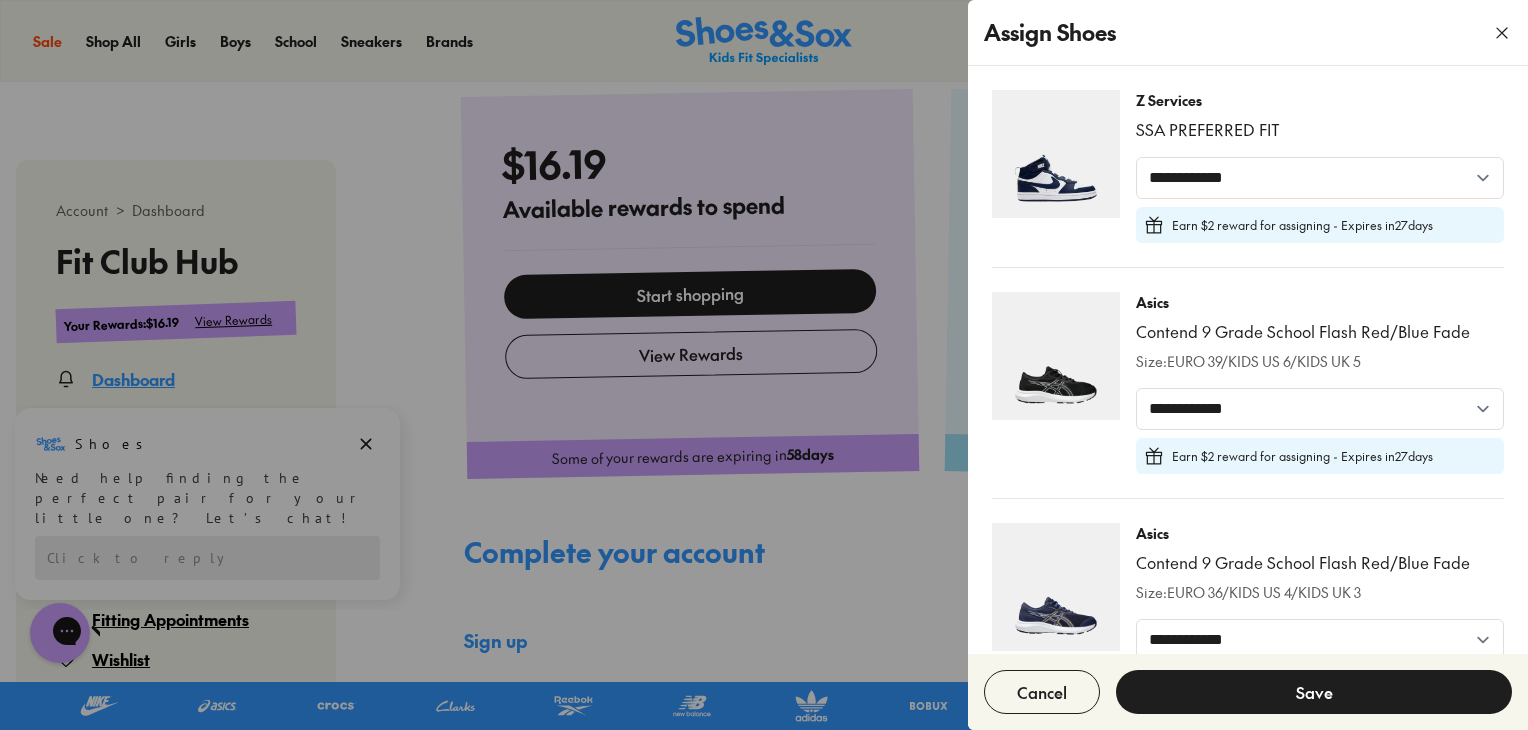 scroll, scrollTop: 866, scrollLeft: 0, axis: vertical 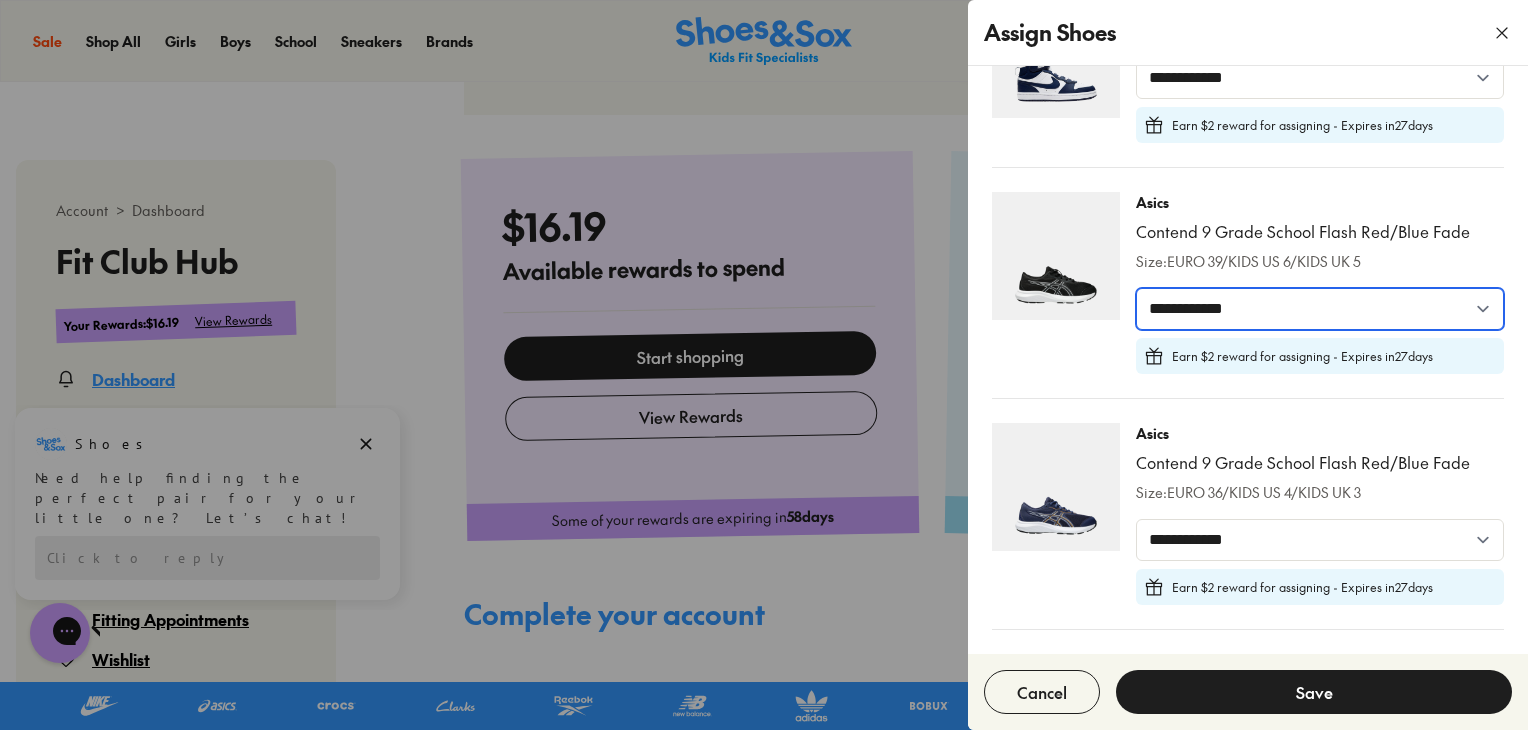 click on "**********" at bounding box center [1320, 309] 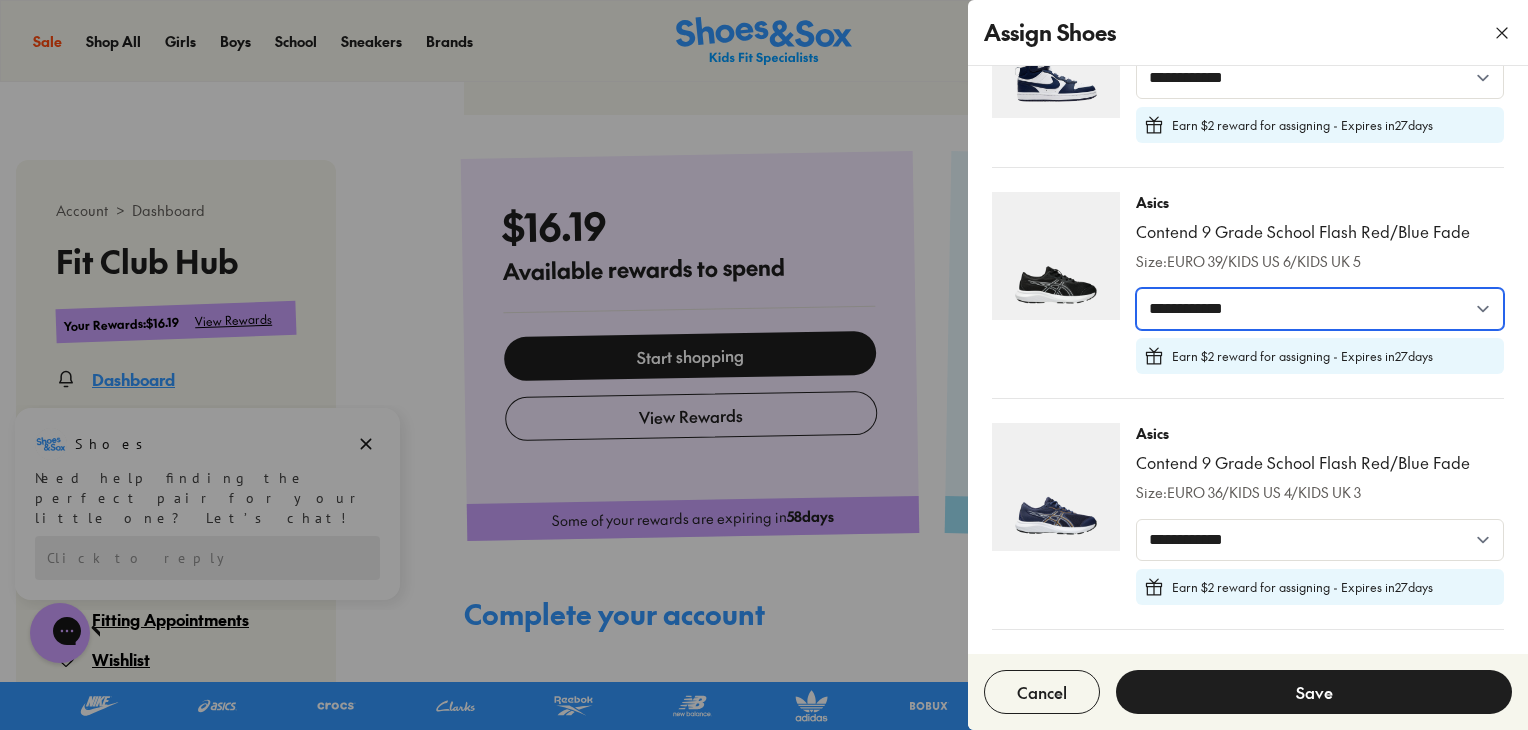 select on "*****" 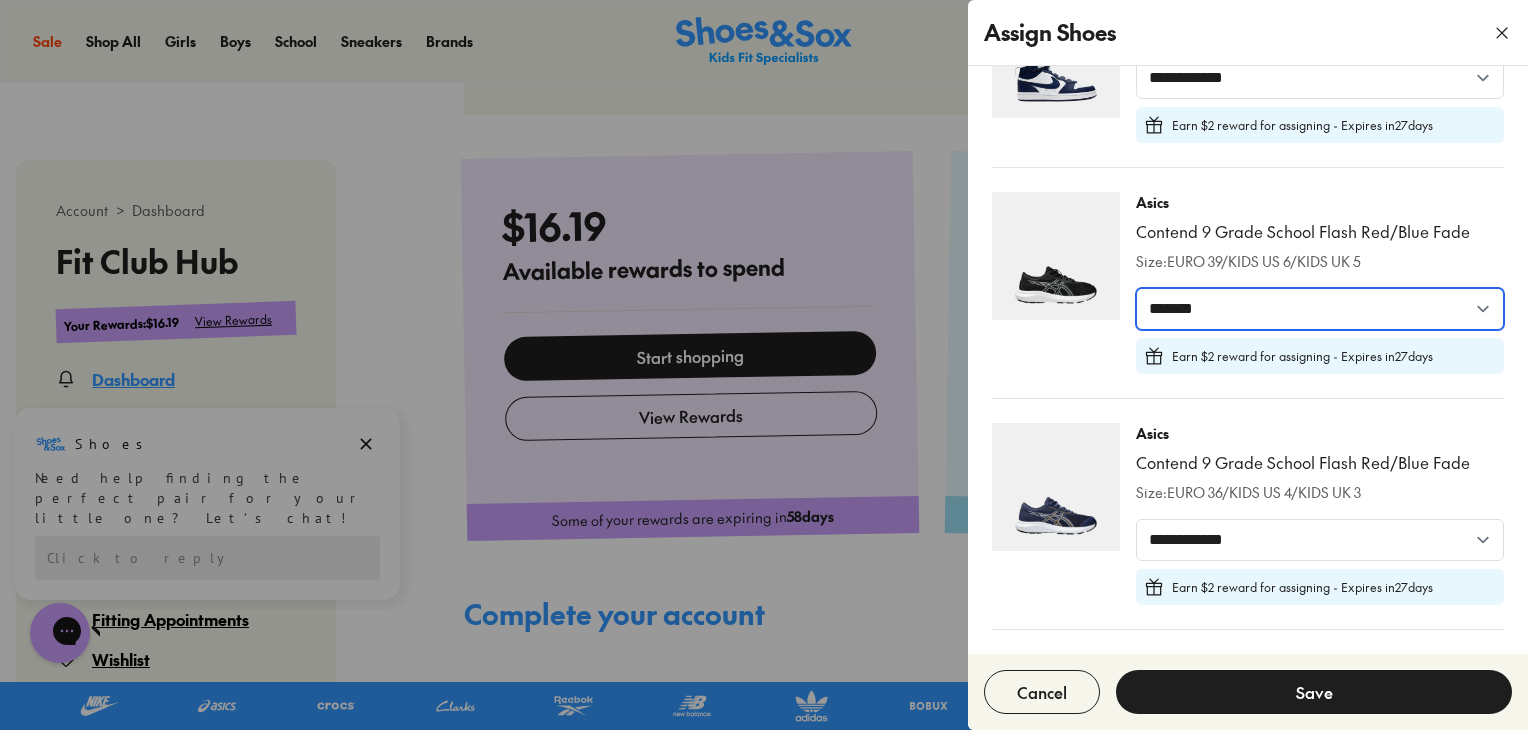 click on "**********" at bounding box center (1320, 309) 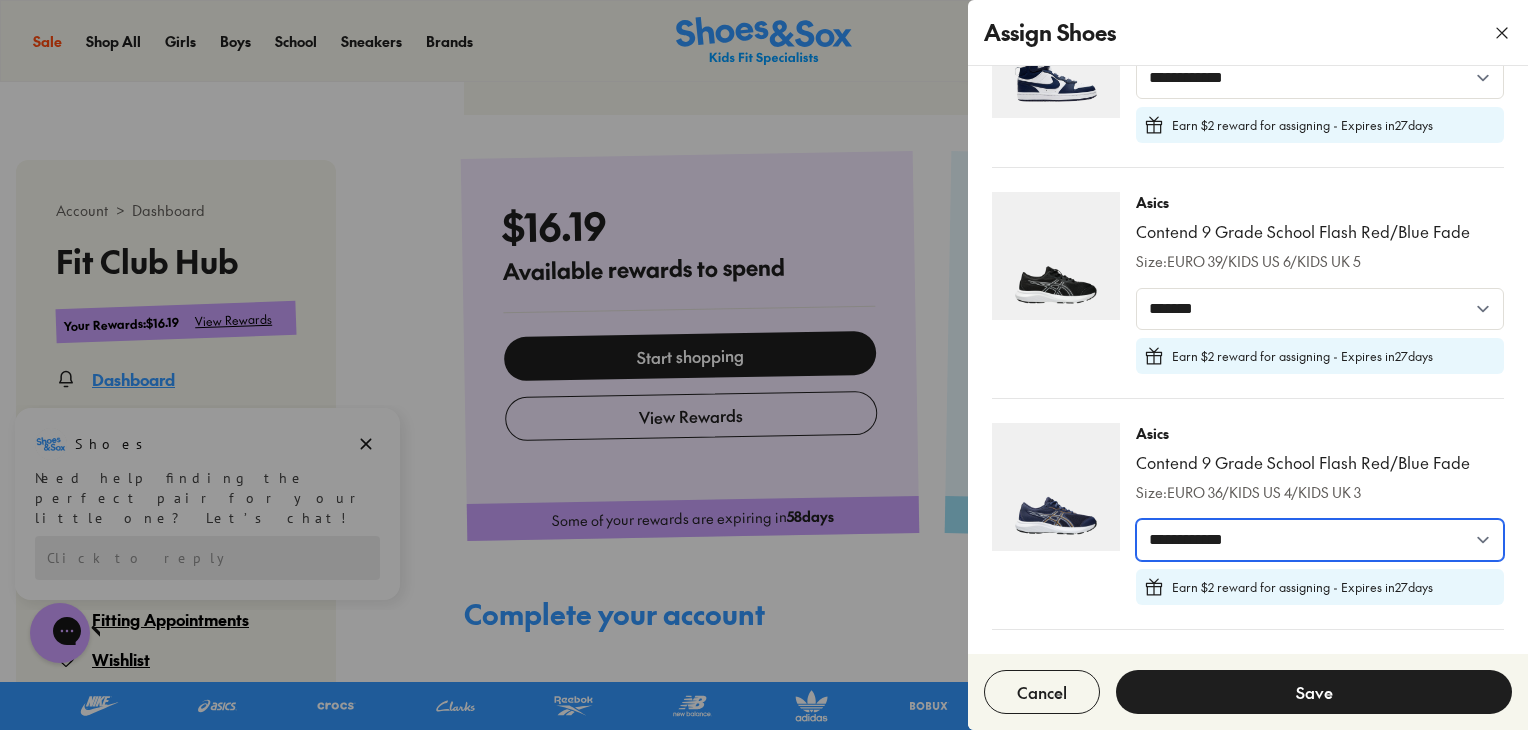 click on "**********" at bounding box center [1320, 540] 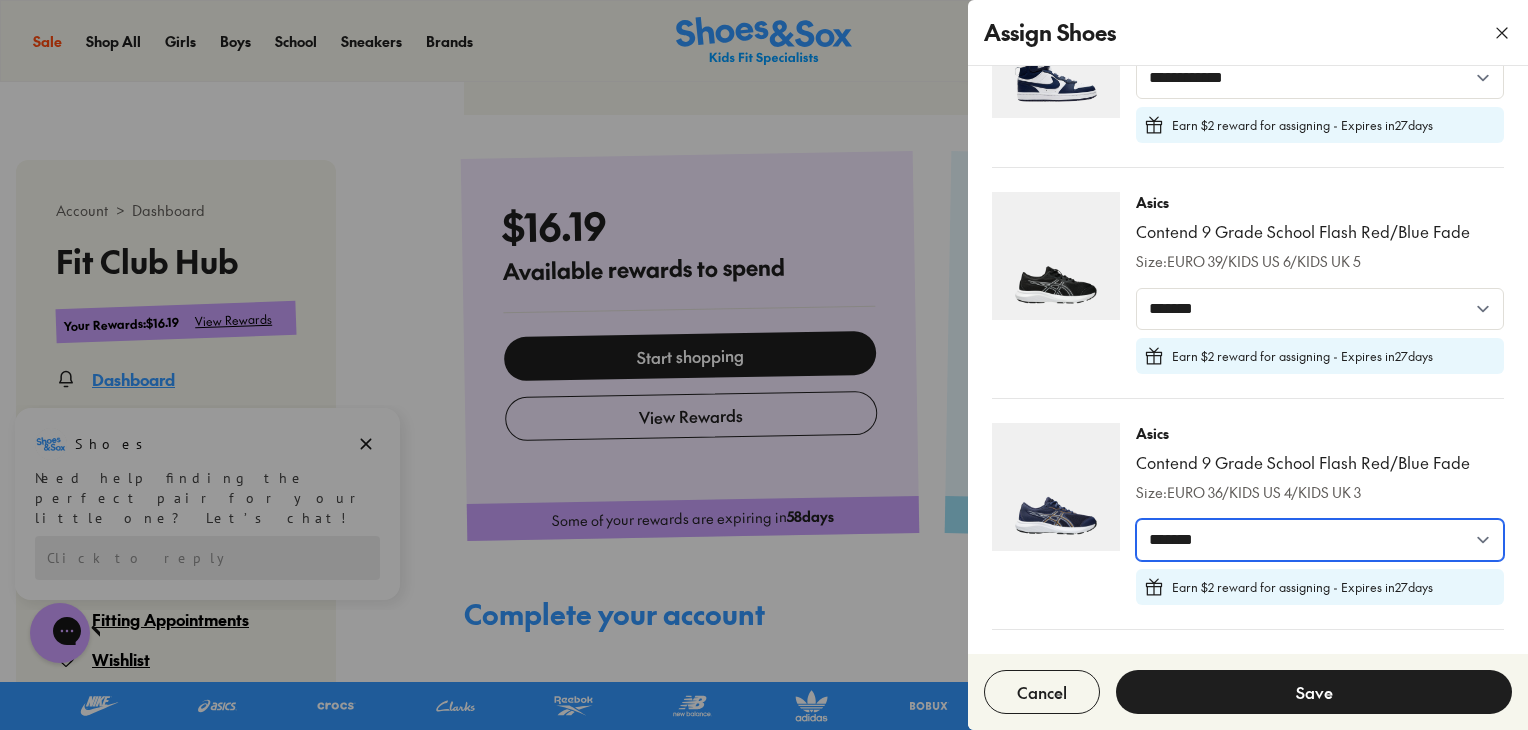 click on "**********" at bounding box center (1320, 540) 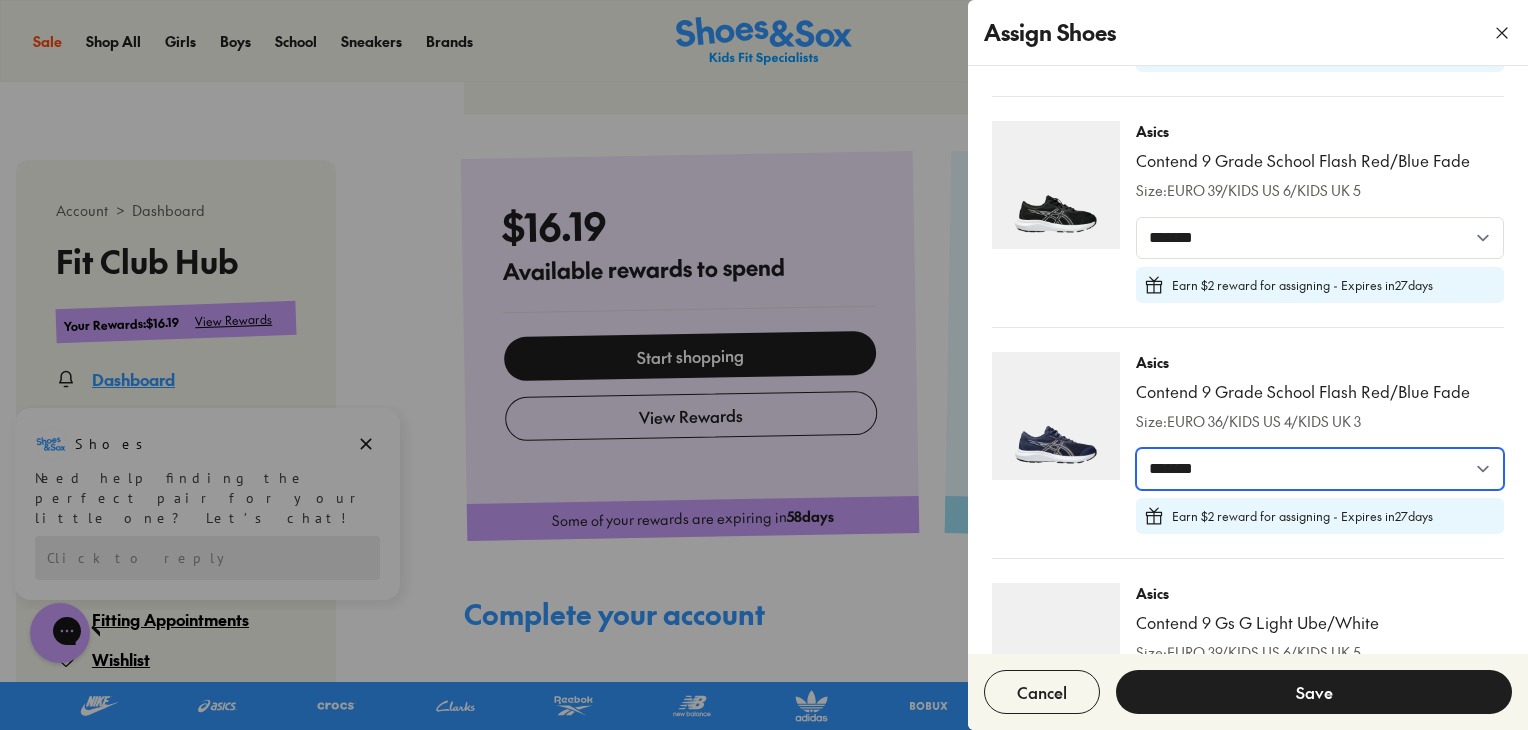 scroll, scrollTop: 259, scrollLeft: 0, axis: vertical 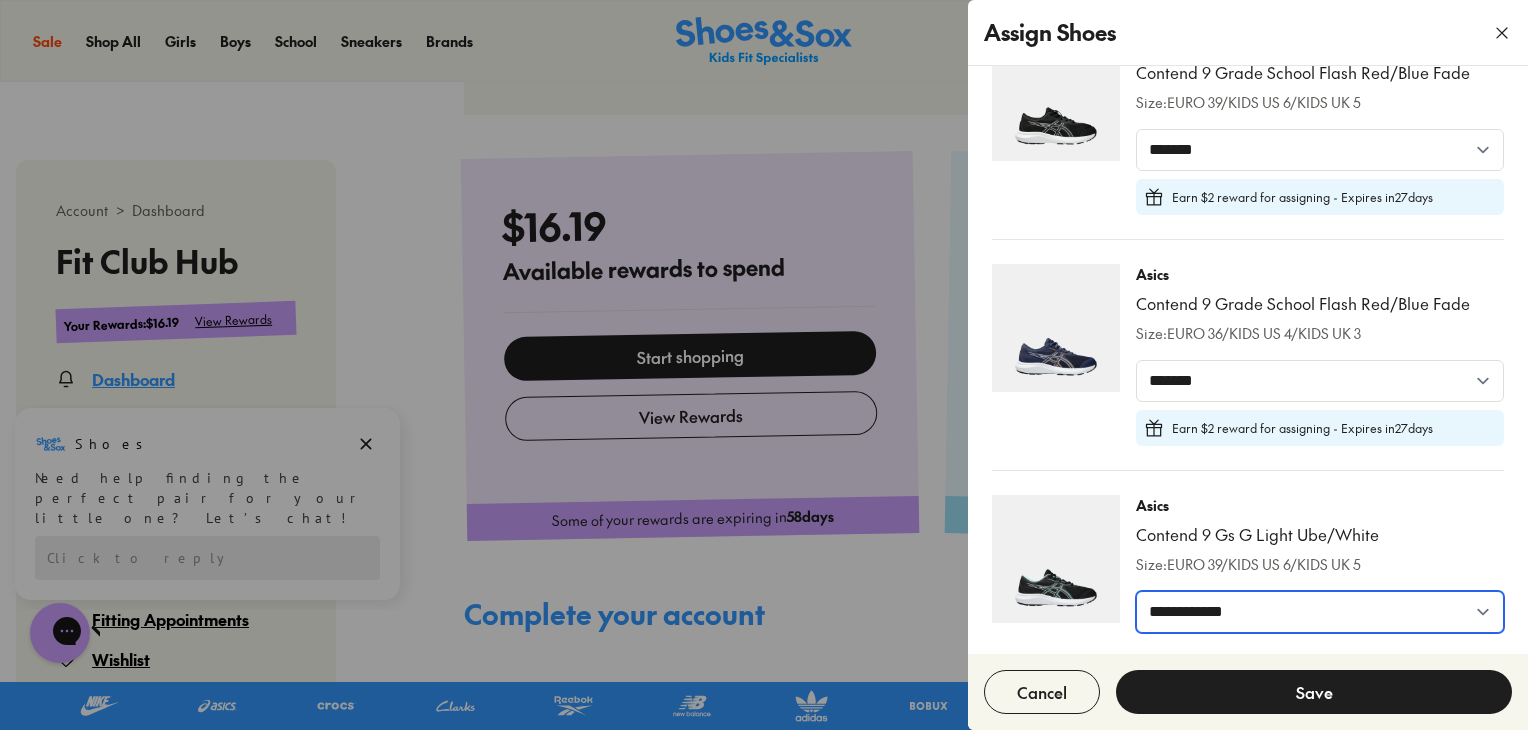 click on "**********" at bounding box center [1320, 612] 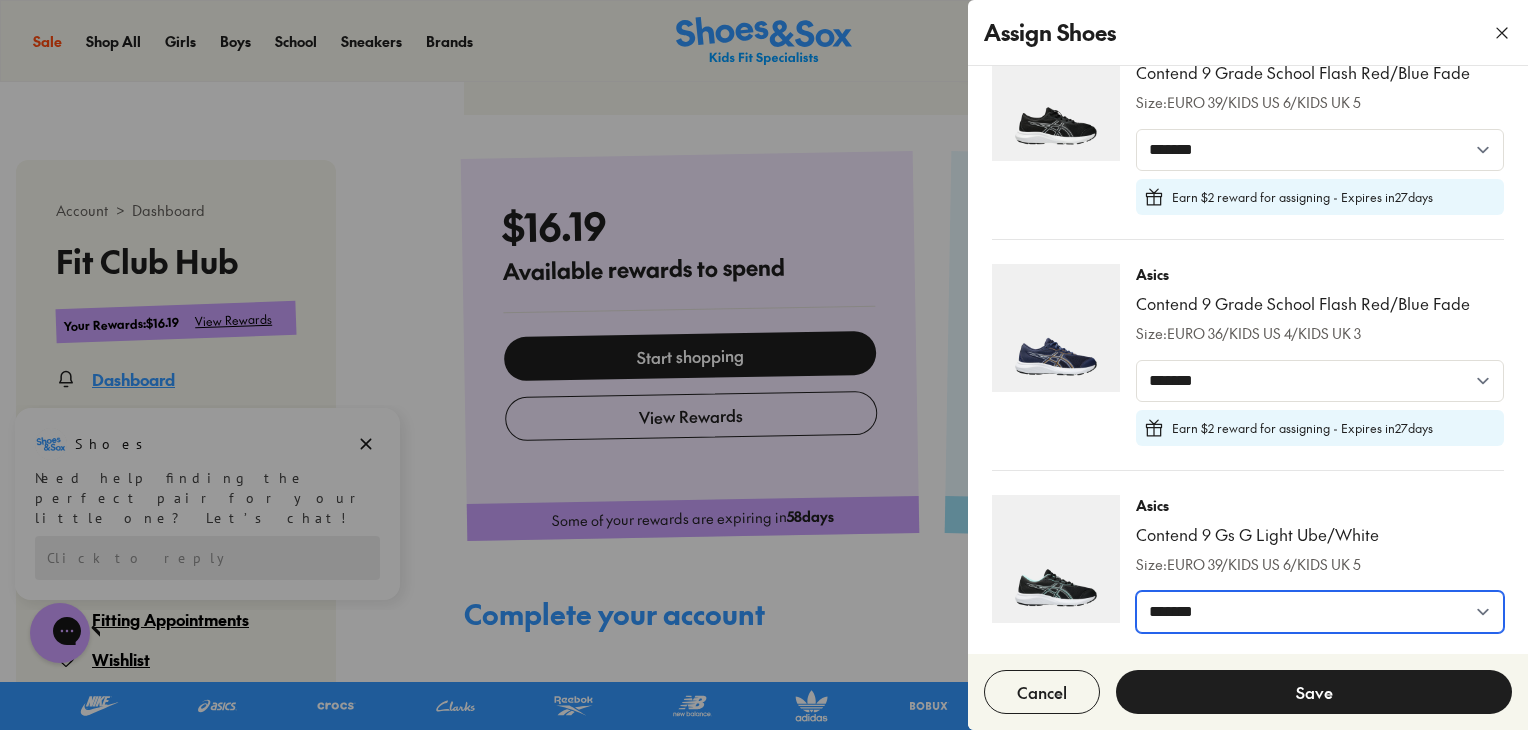 click on "**********" at bounding box center (1320, 612) 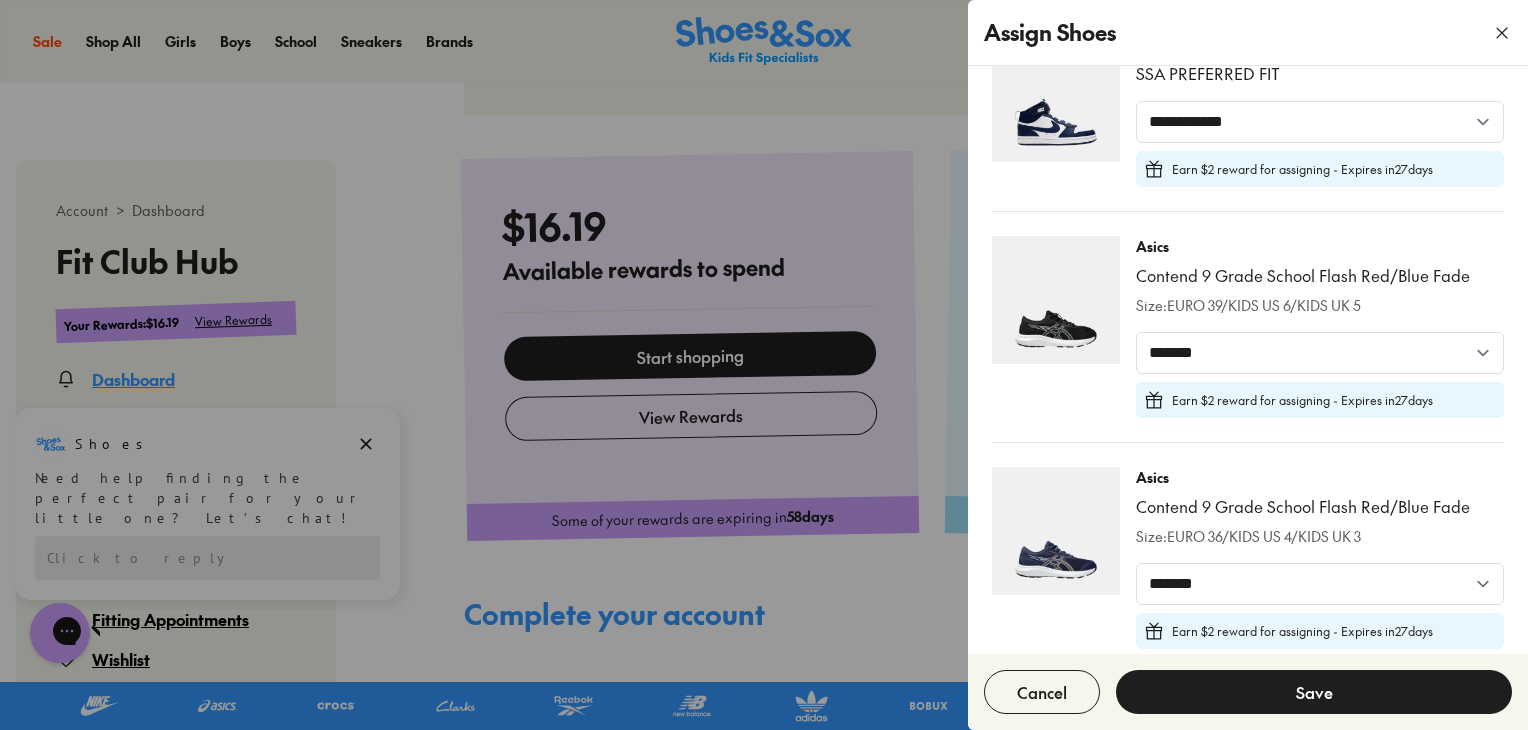 scroll, scrollTop: 0, scrollLeft: 0, axis: both 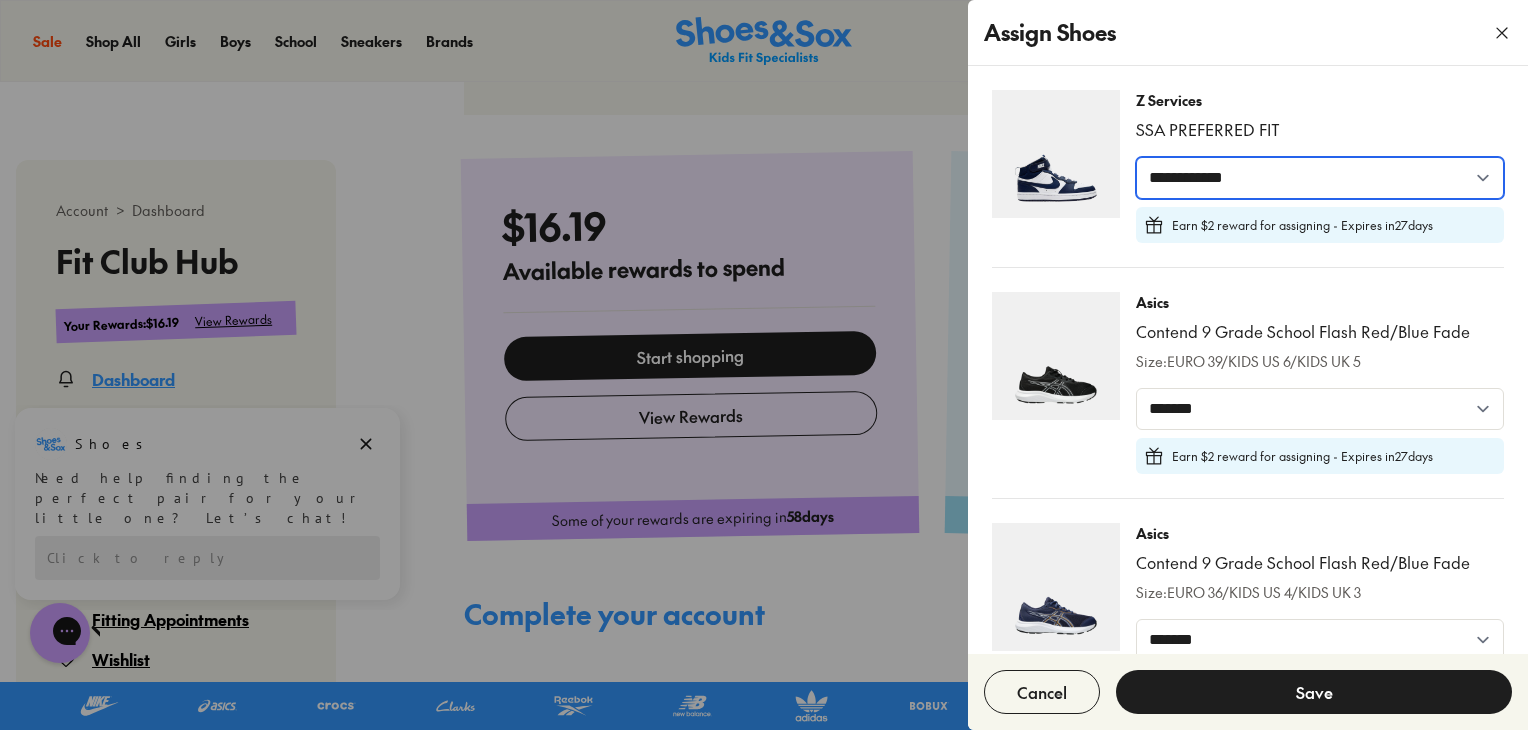 click on "**********" at bounding box center [1320, 178] 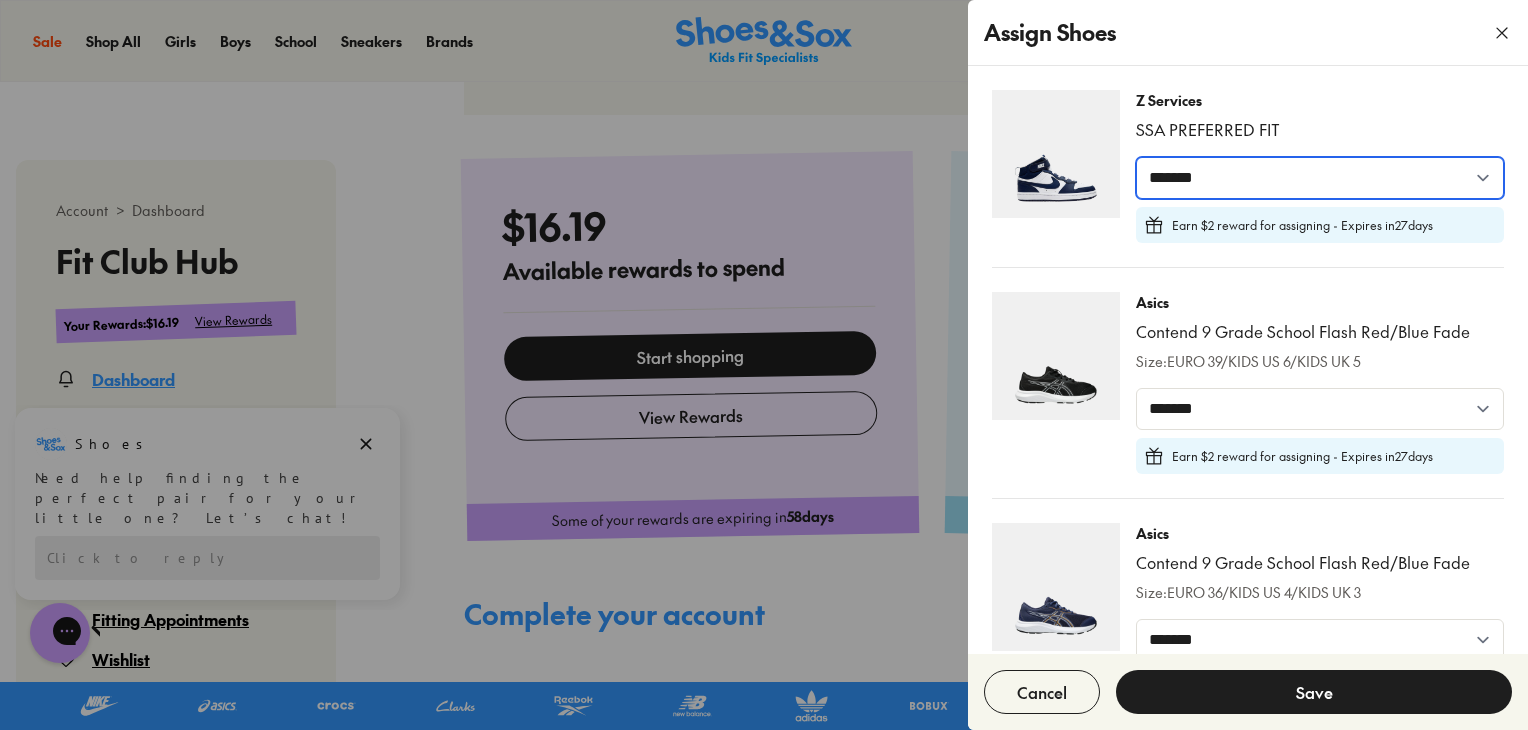 click on "**********" at bounding box center (1320, 178) 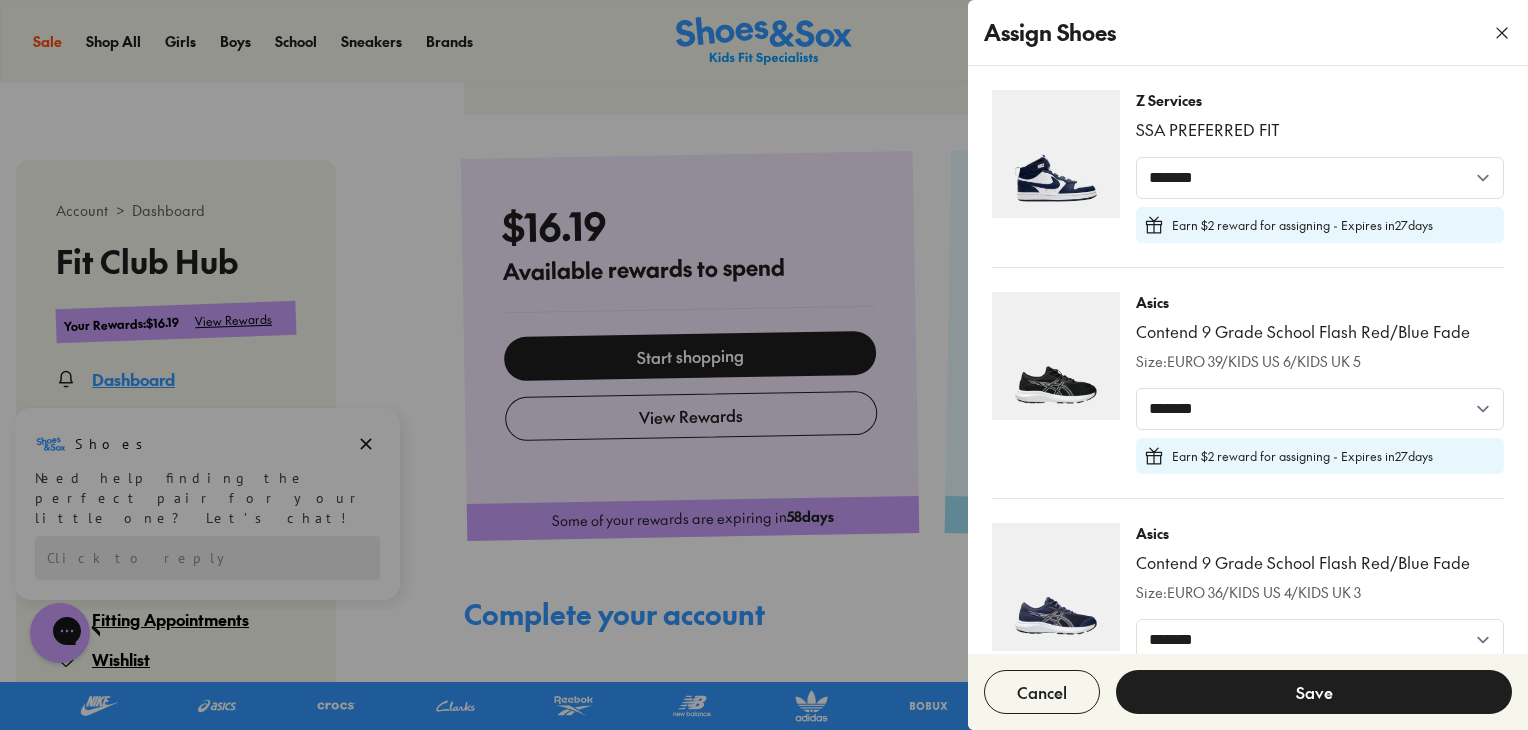 click on "Save" at bounding box center [1314, 692] 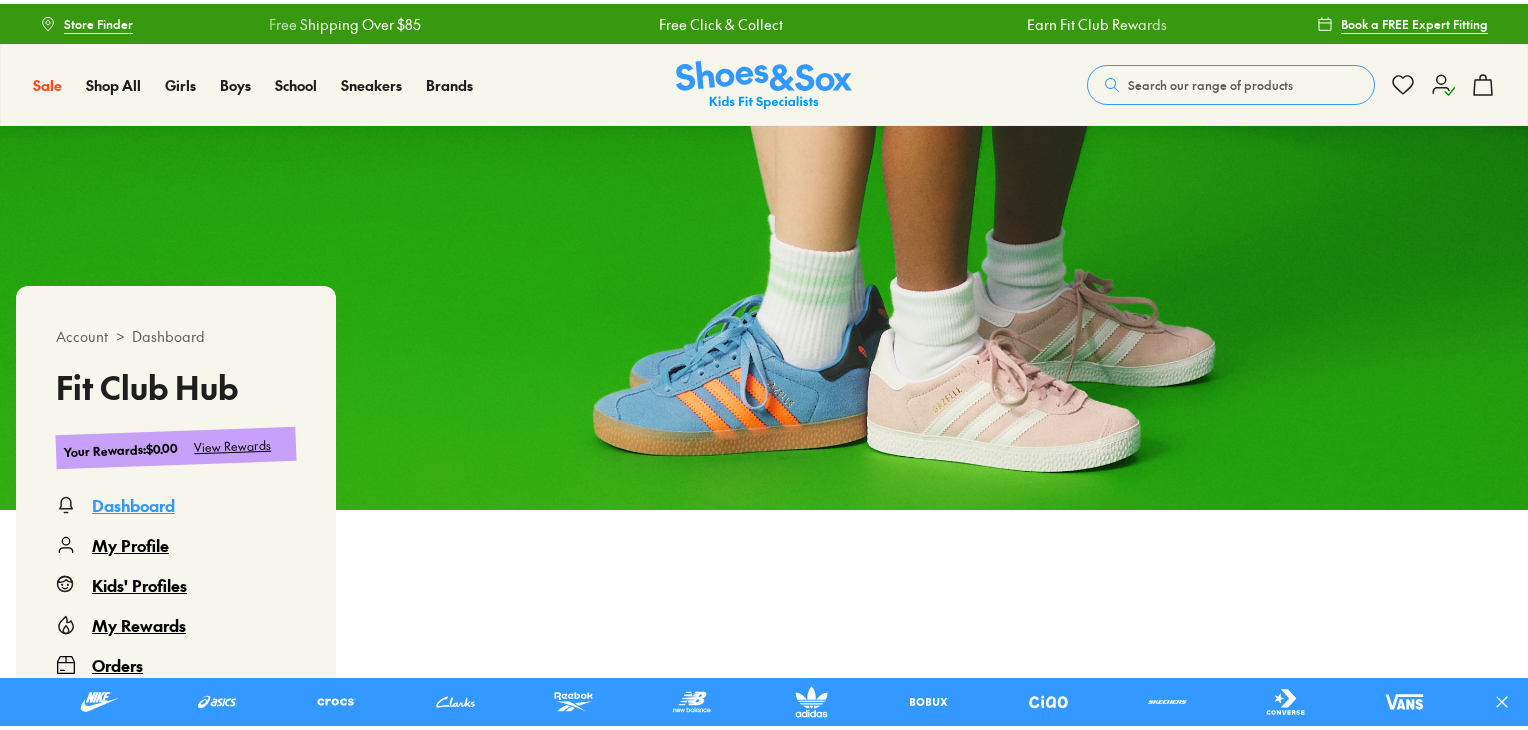 scroll, scrollTop: 0, scrollLeft: 0, axis: both 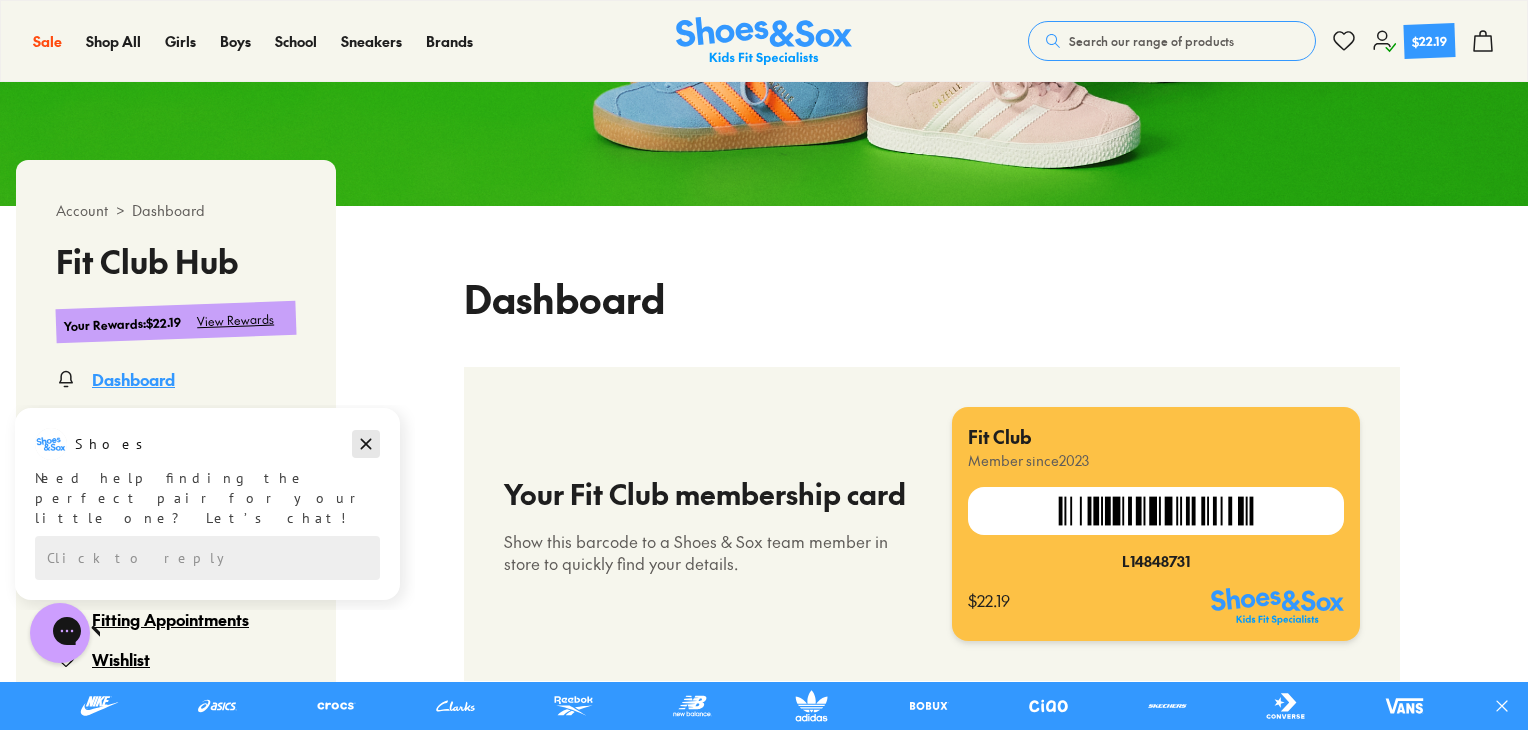 click 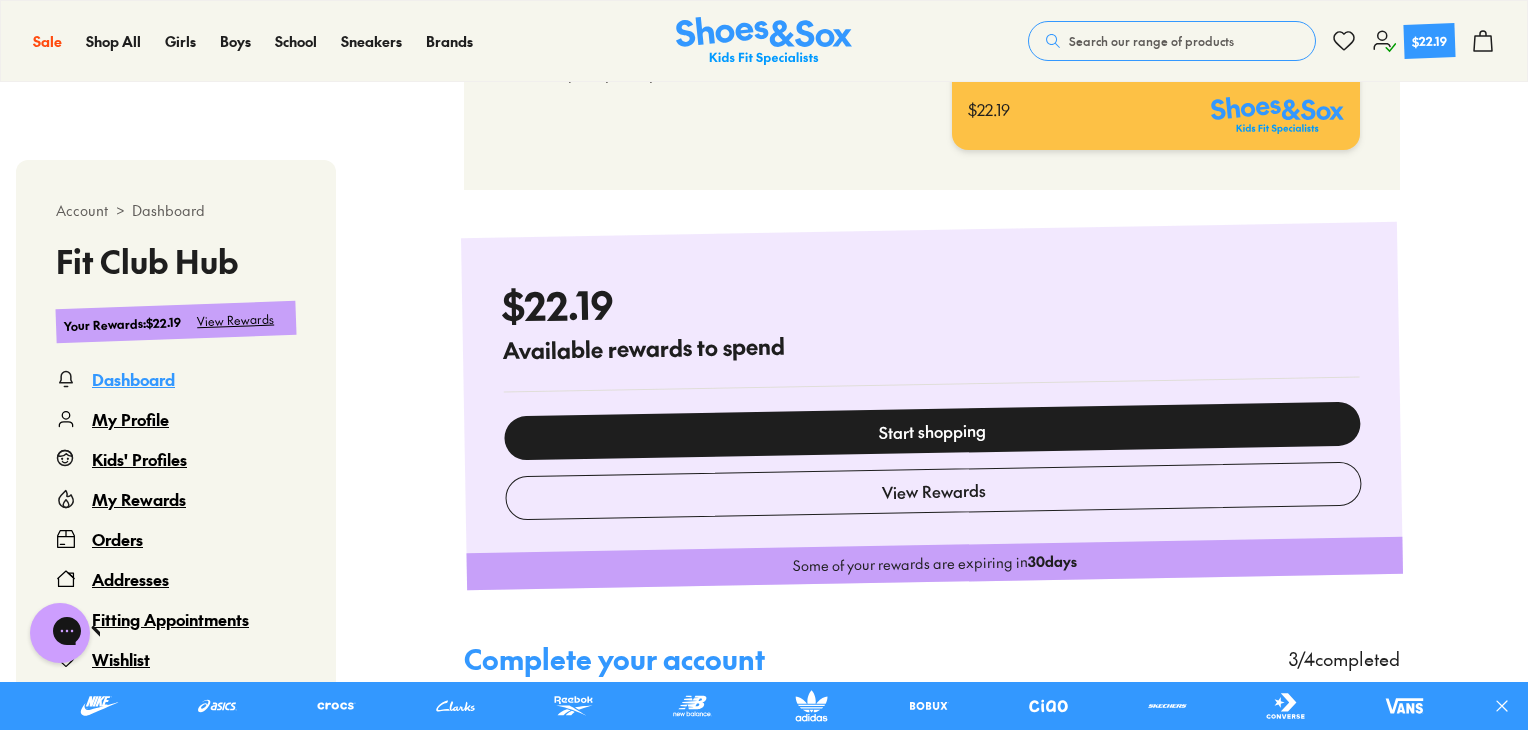 scroll, scrollTop: 800, scrollLeft: 0, axis: vertical 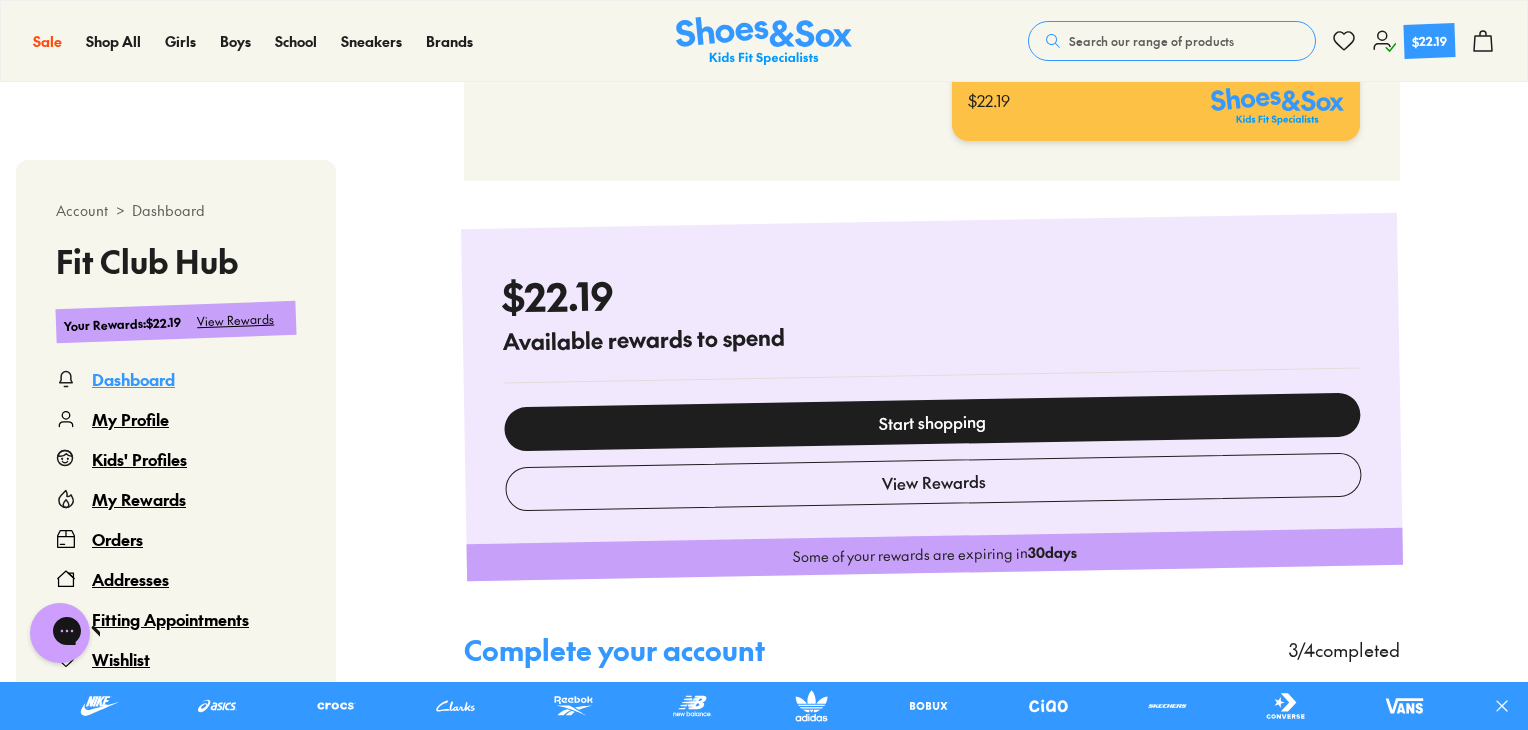 click on "Kids' Profiles" at bounding box center [139, 459] 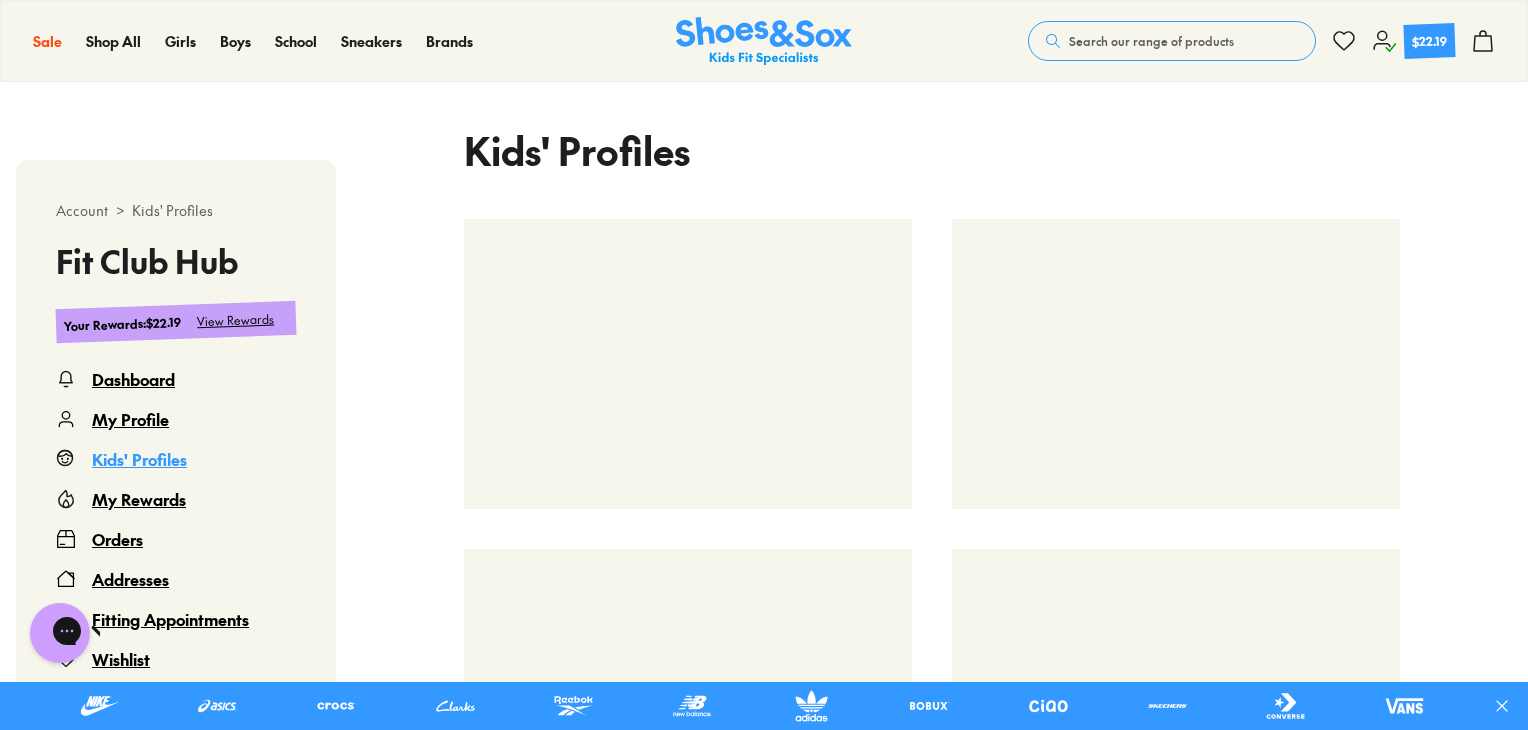 scroll, scrollTop: 522, scrollLeft: 0, axis: vertical 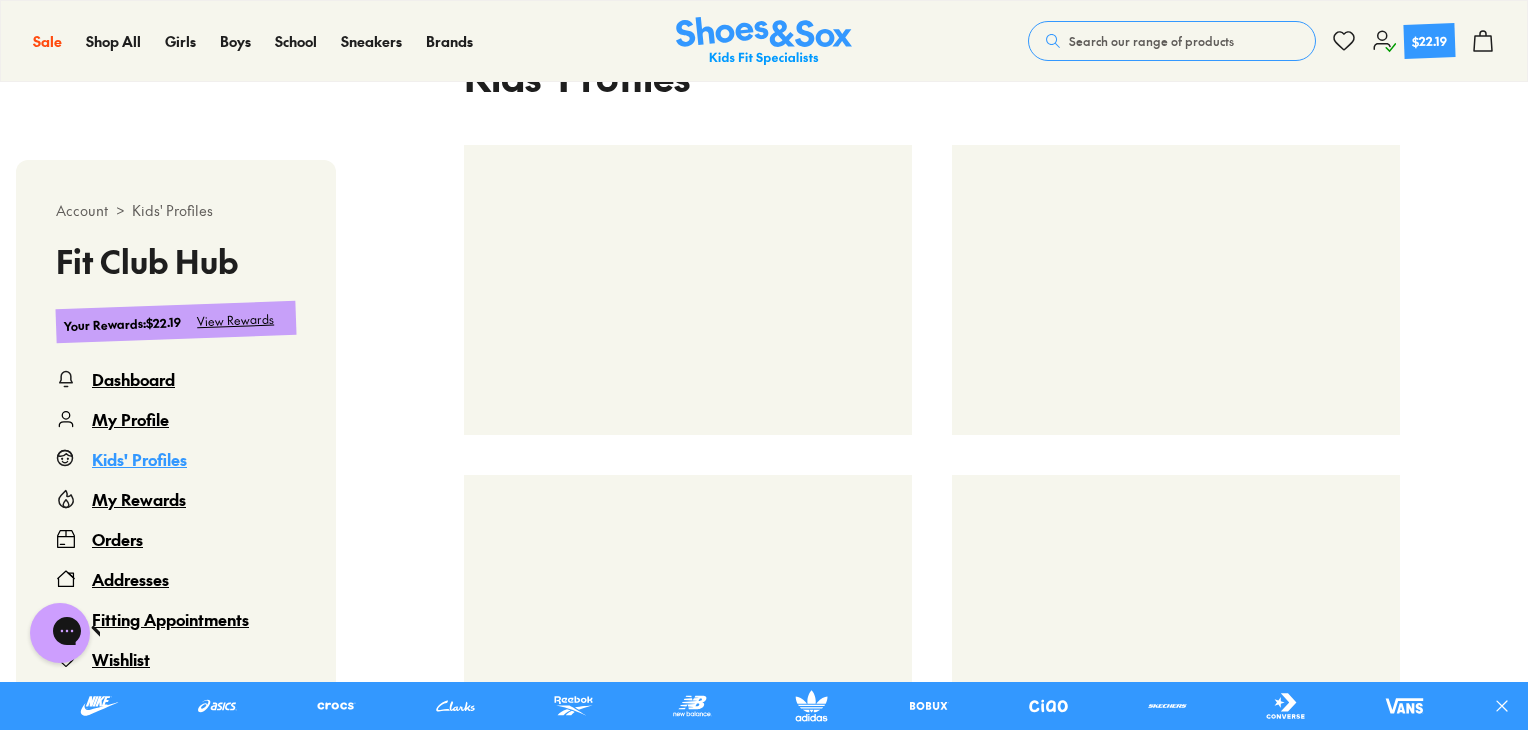 select 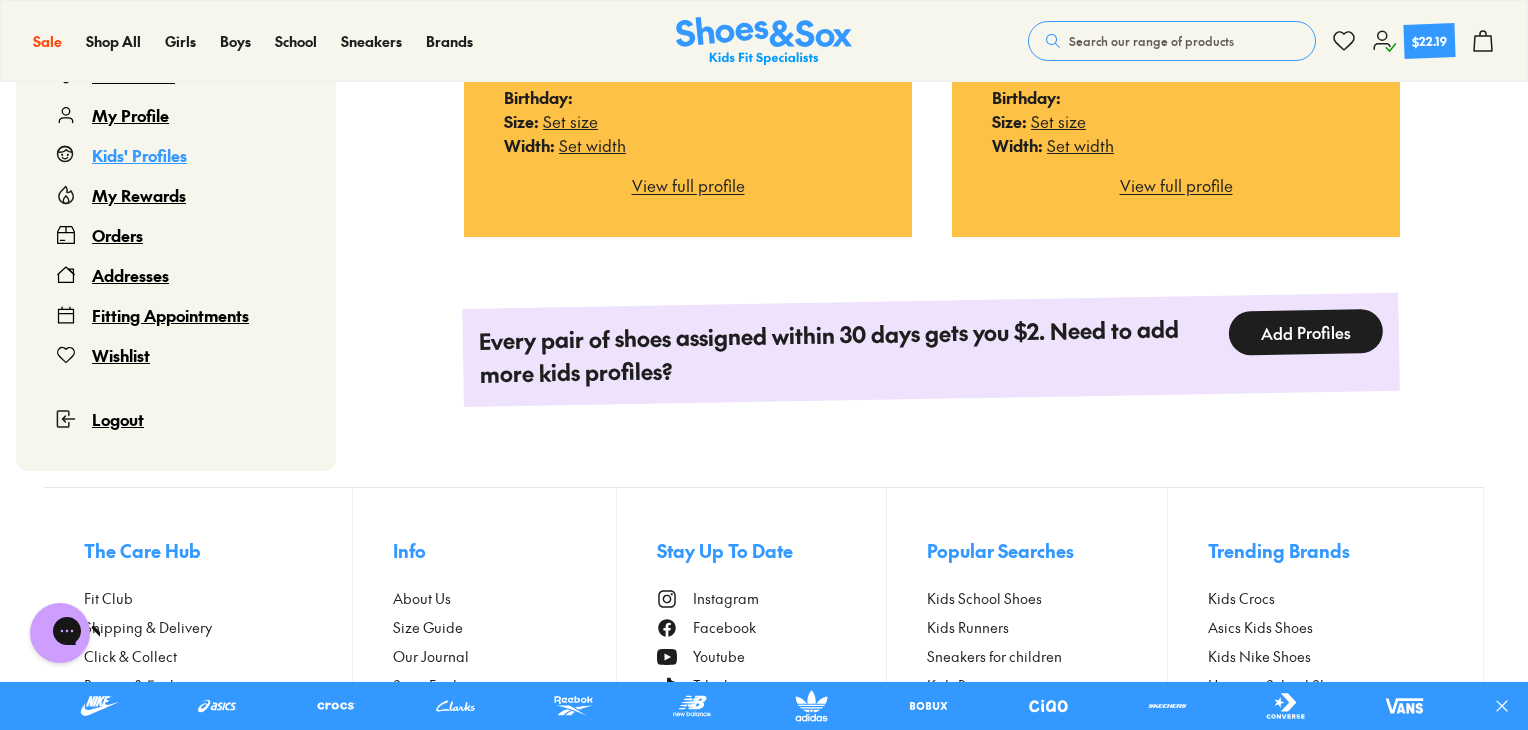 scroll, scrollTop: 722, scrollLeft: 0, axis: vertical 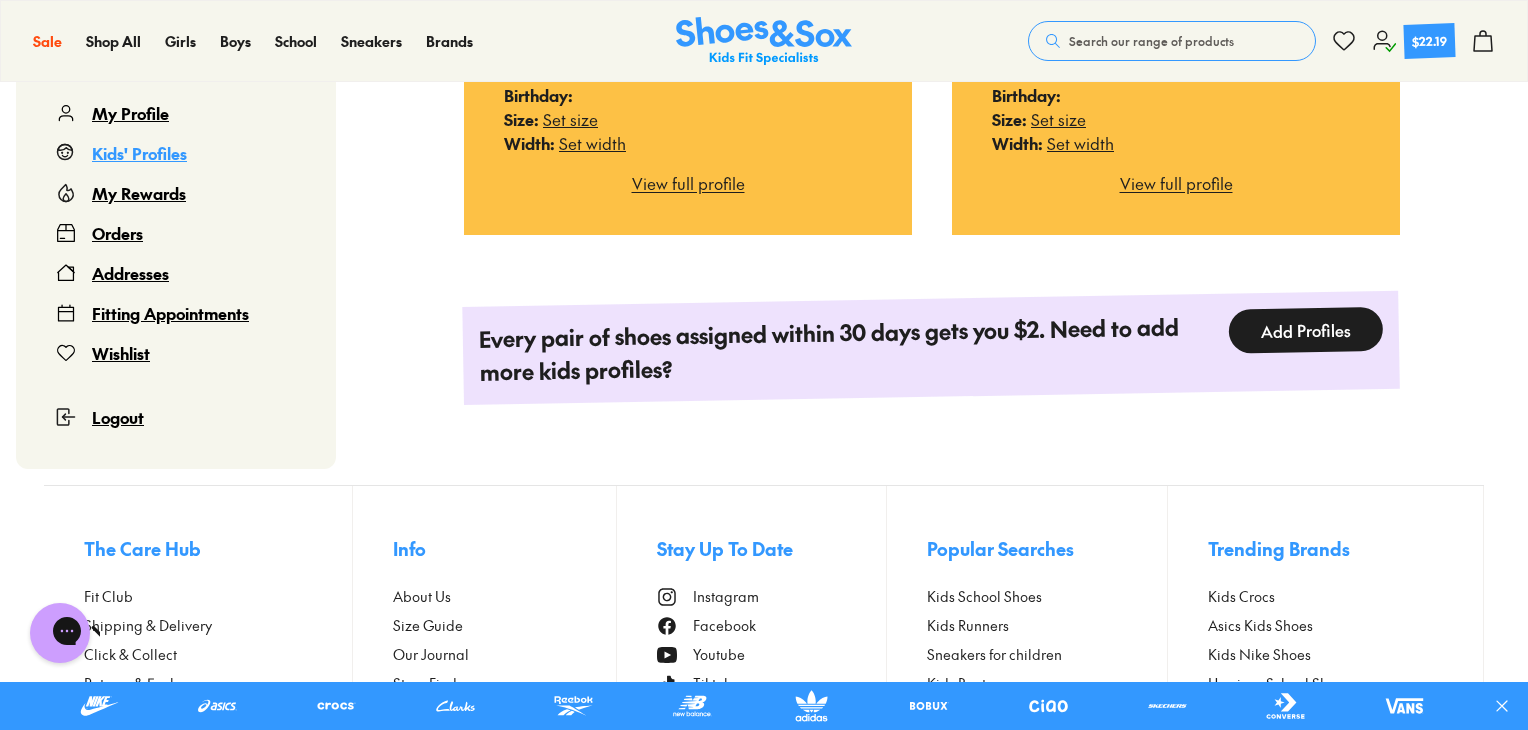 click on "Logout" at bounding box center (118, 417) 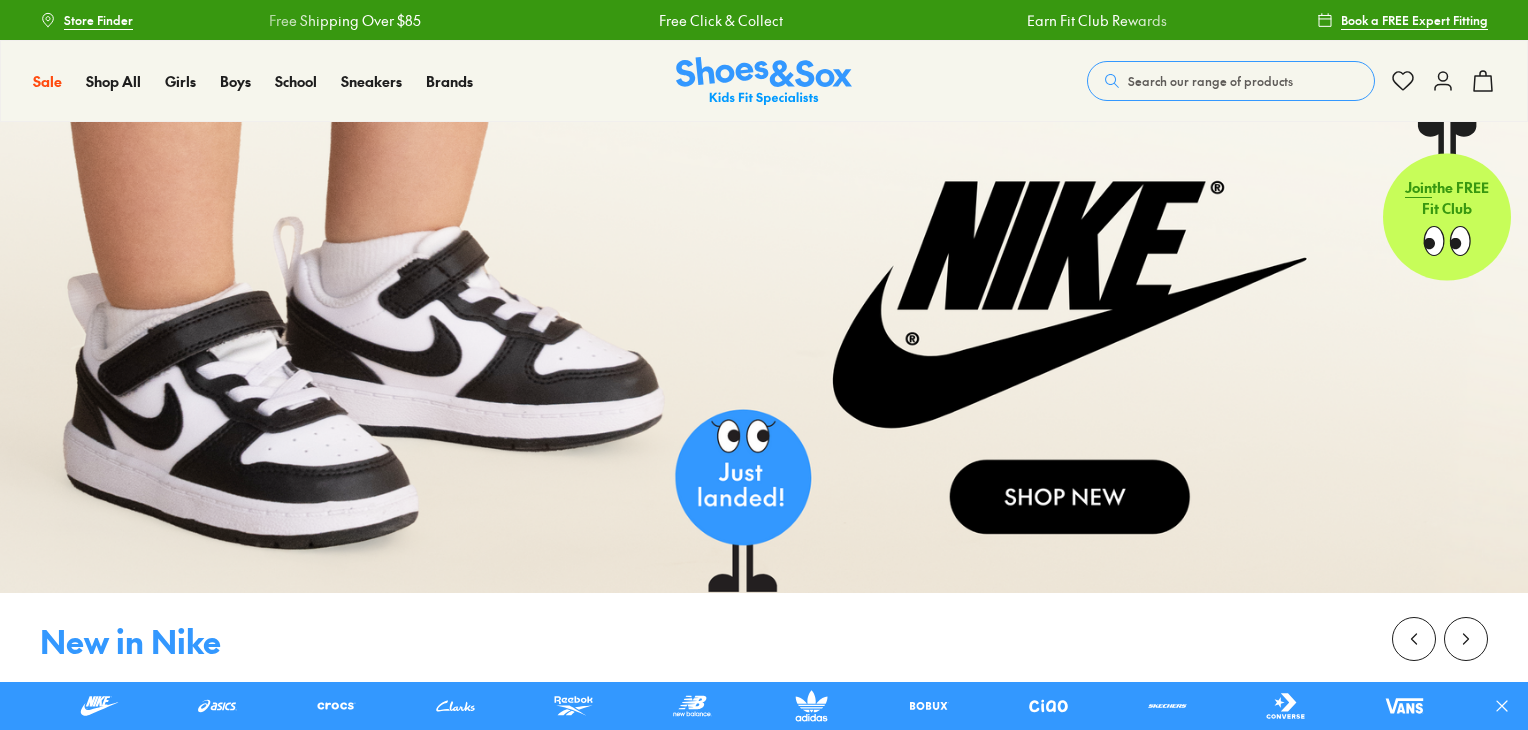 scroll, scrollTop: 0, scrollLeft: 0, axis: both 